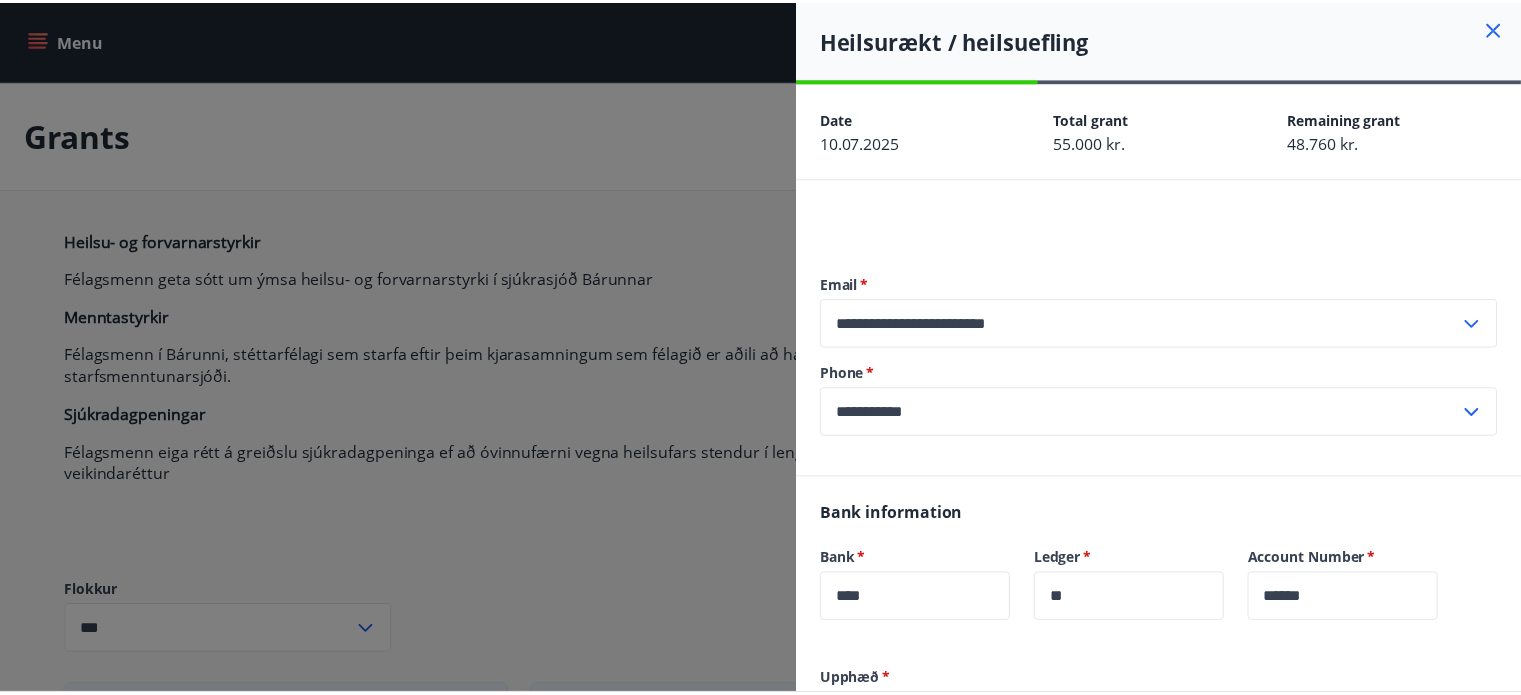scroll, scrollTop: 980, scrollLeft: 0, axis: vertical 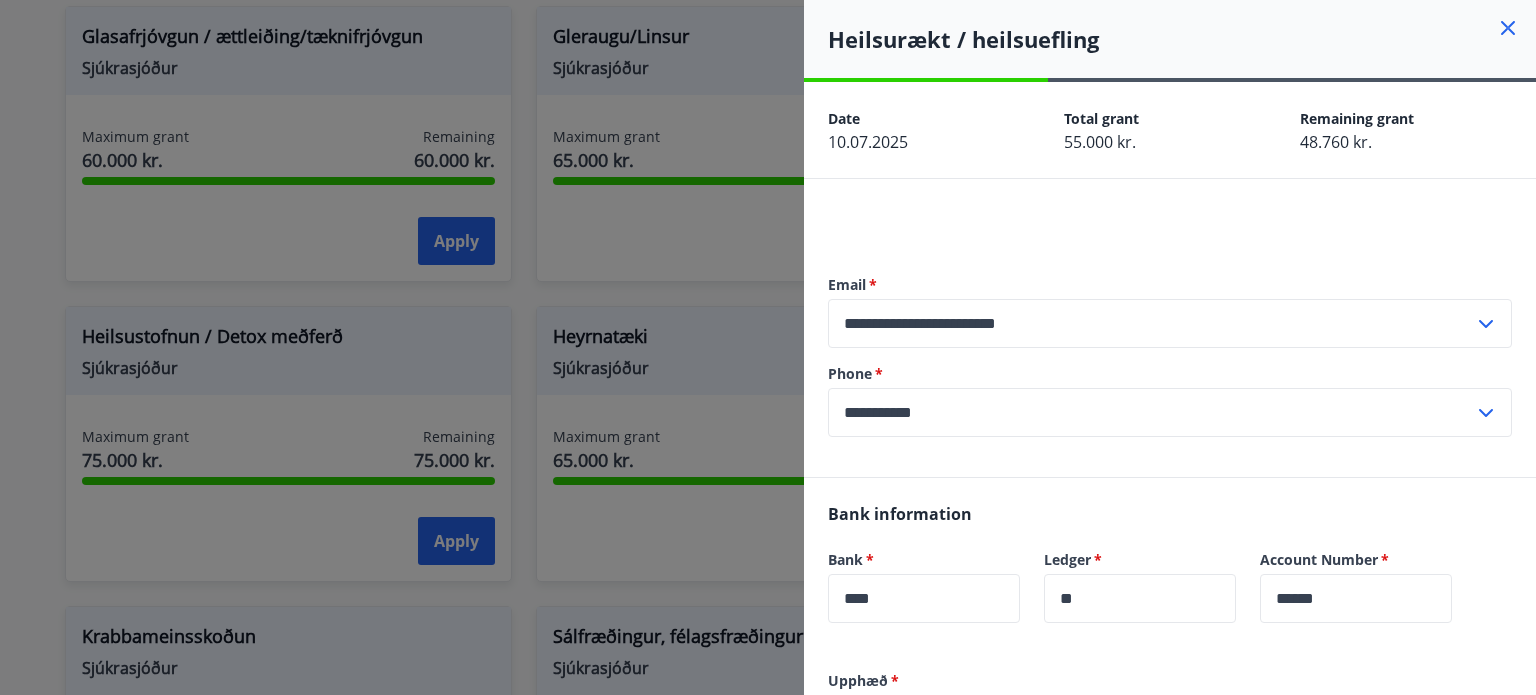 click at bounding box center [768, 347] 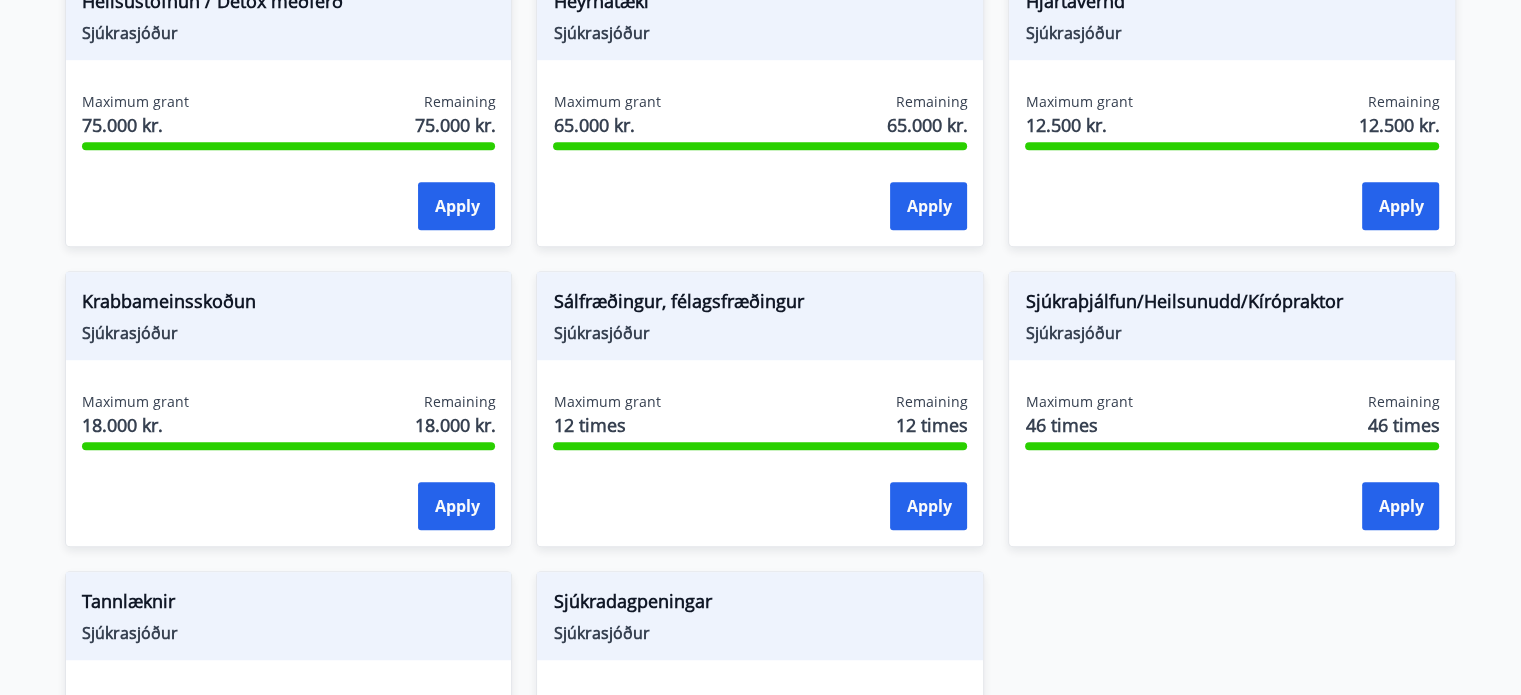 scroll, scrollTop: 1316, scrollLeft: 0, axis: vertical 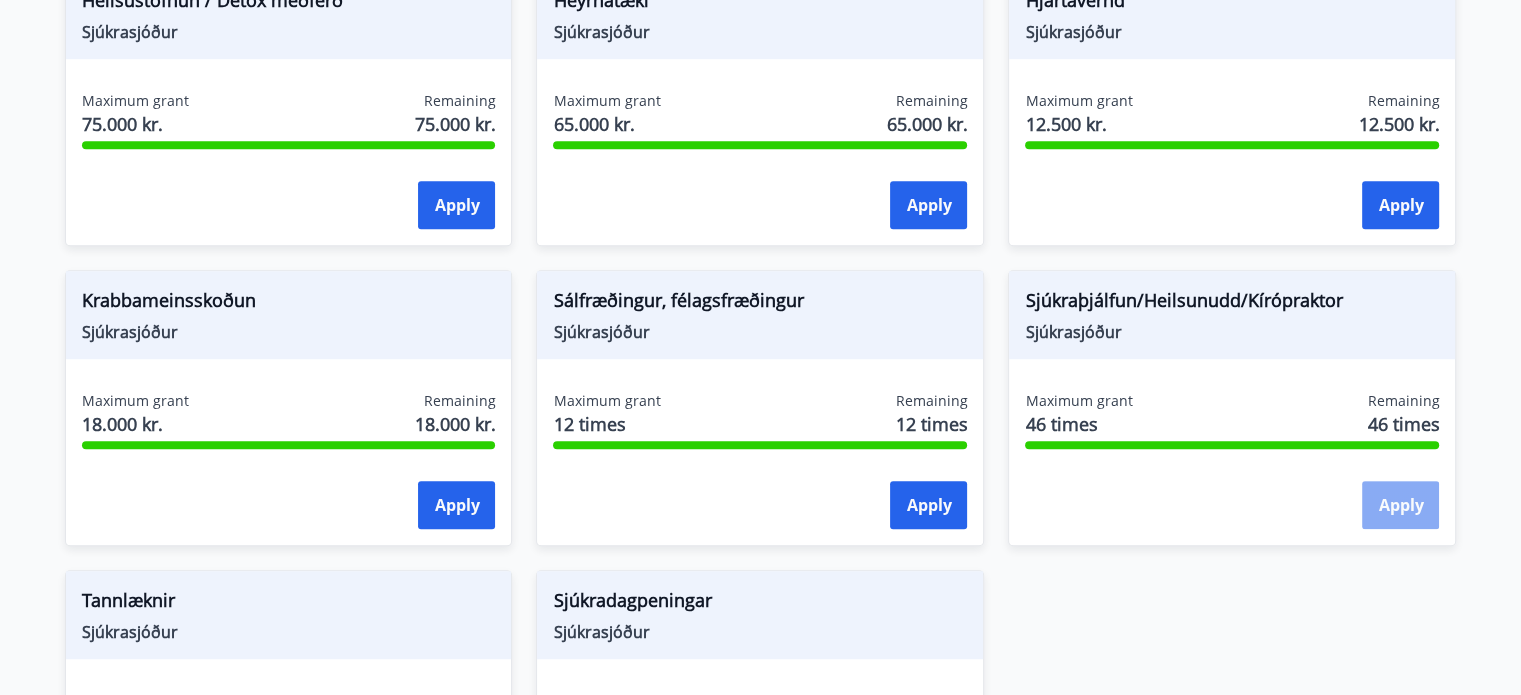 click on "Apply" at bounding box center (1400, 505) 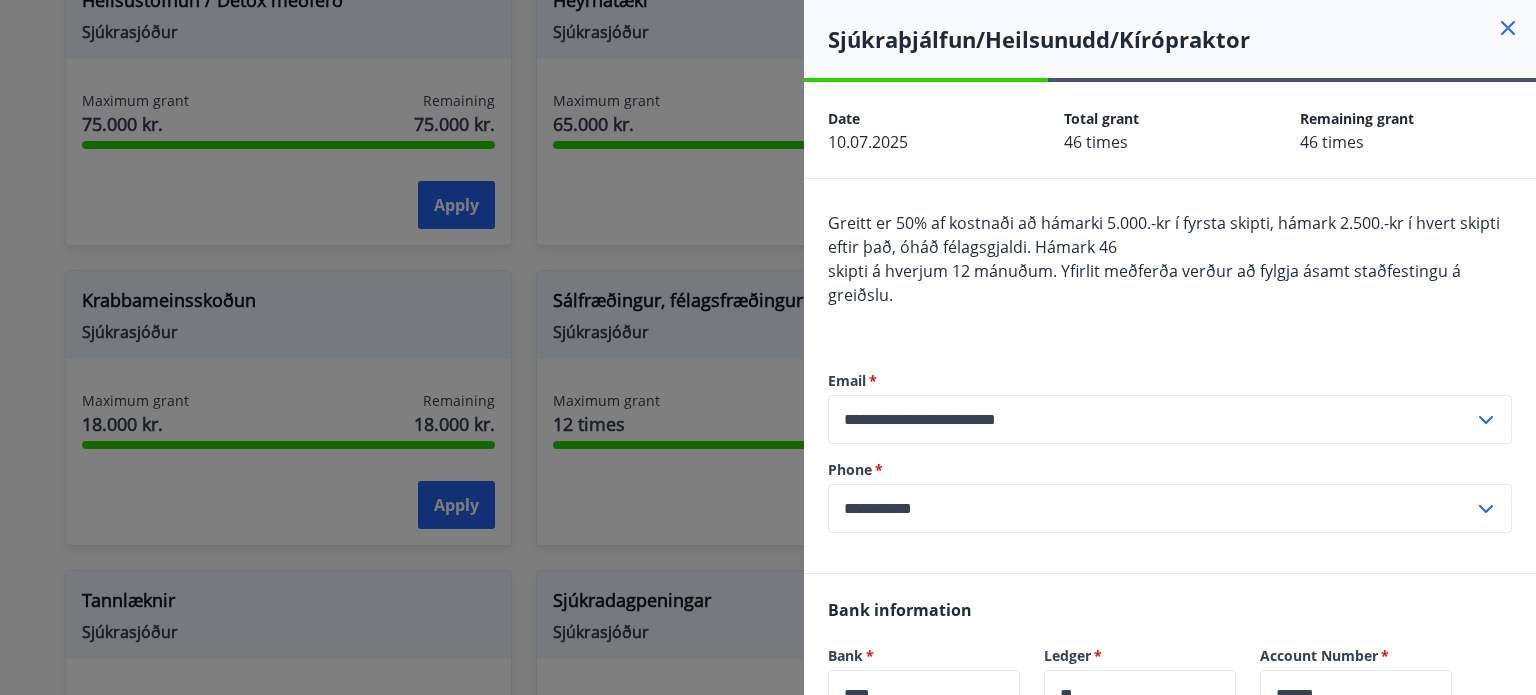 click 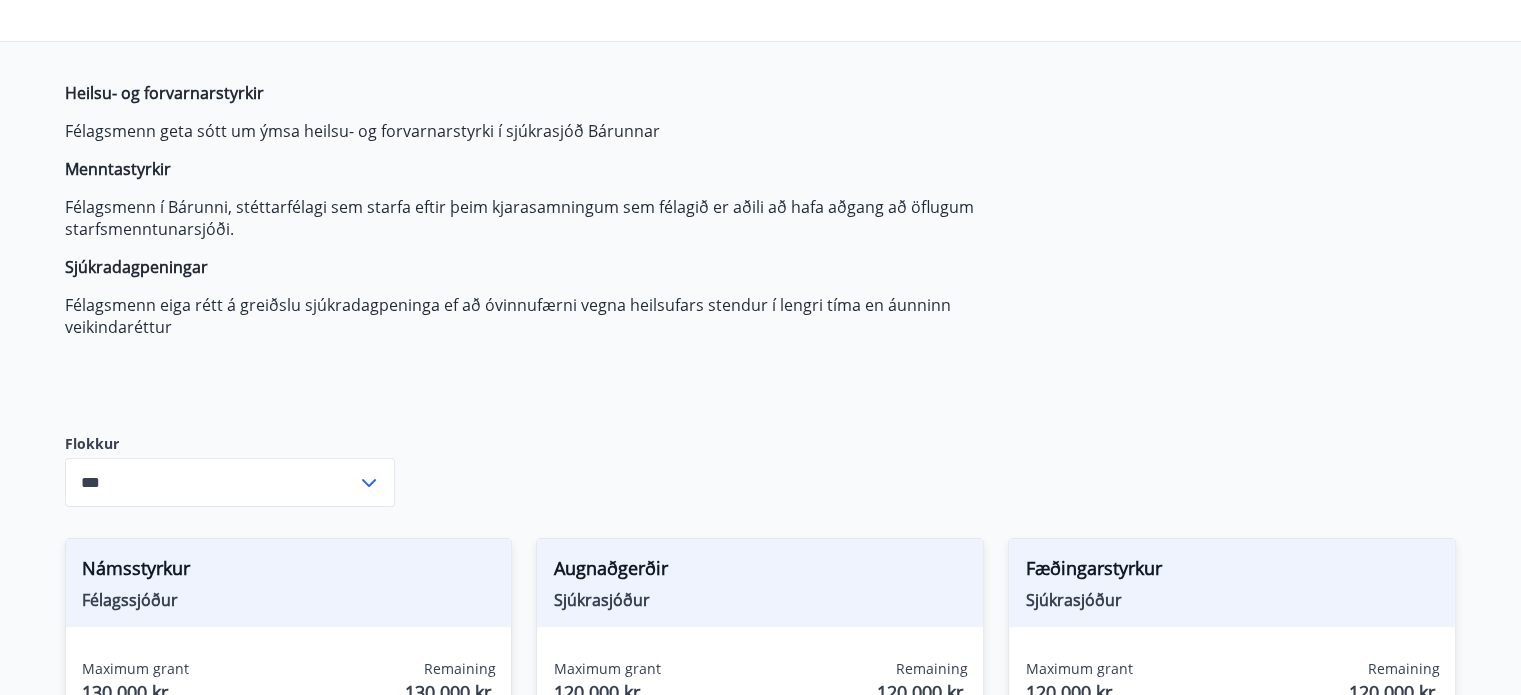scroll, scrollTop: 0, scrollLeft: 0, axis: both 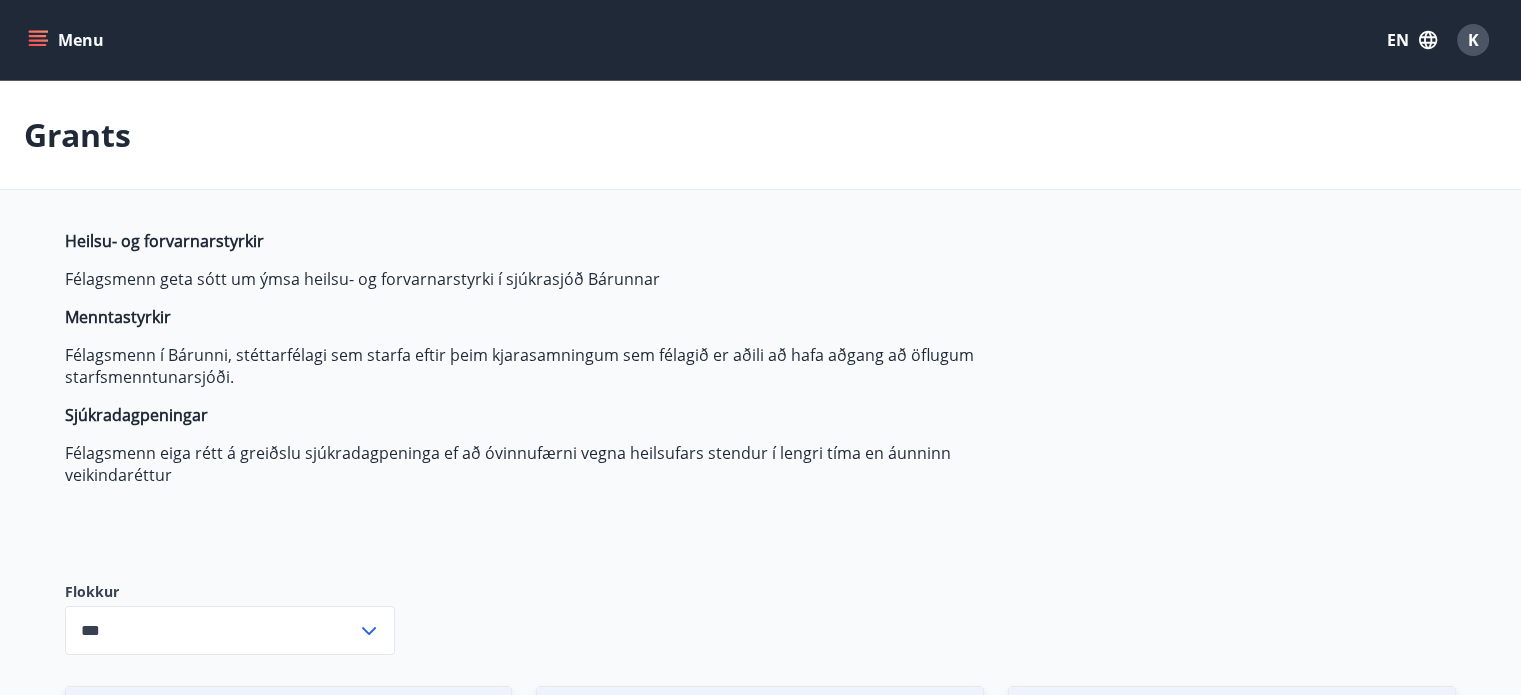 click 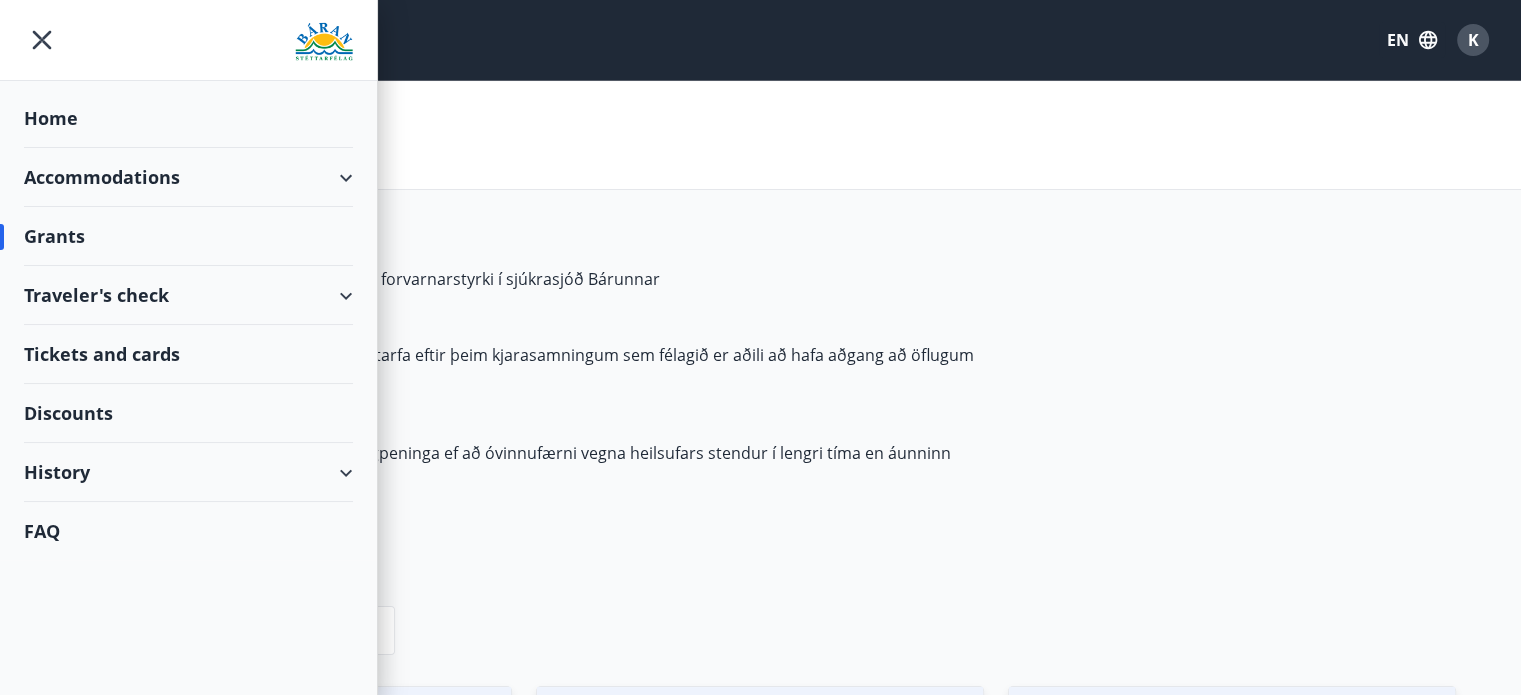click on "Accommodations" at bounding box center [188, 177] 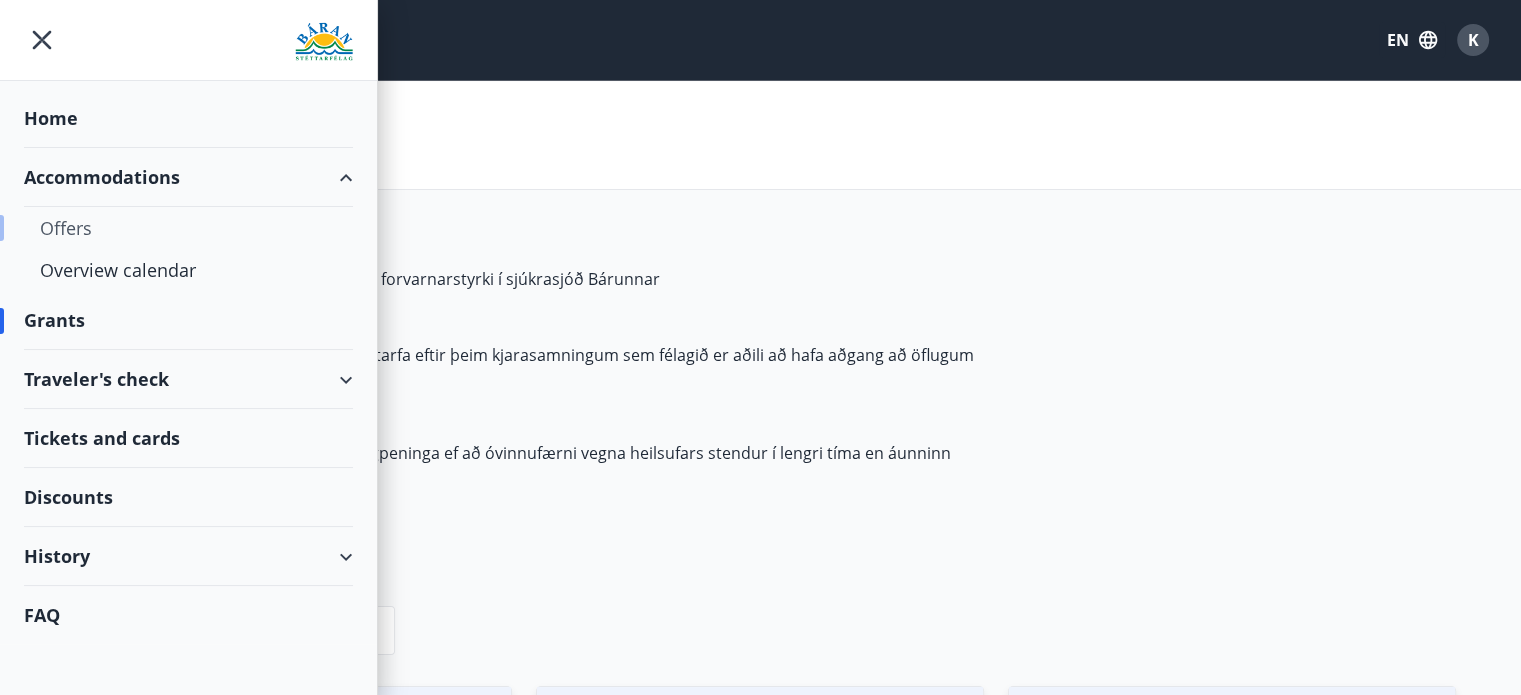 click on "Offers" at bounding box center [188, 228] 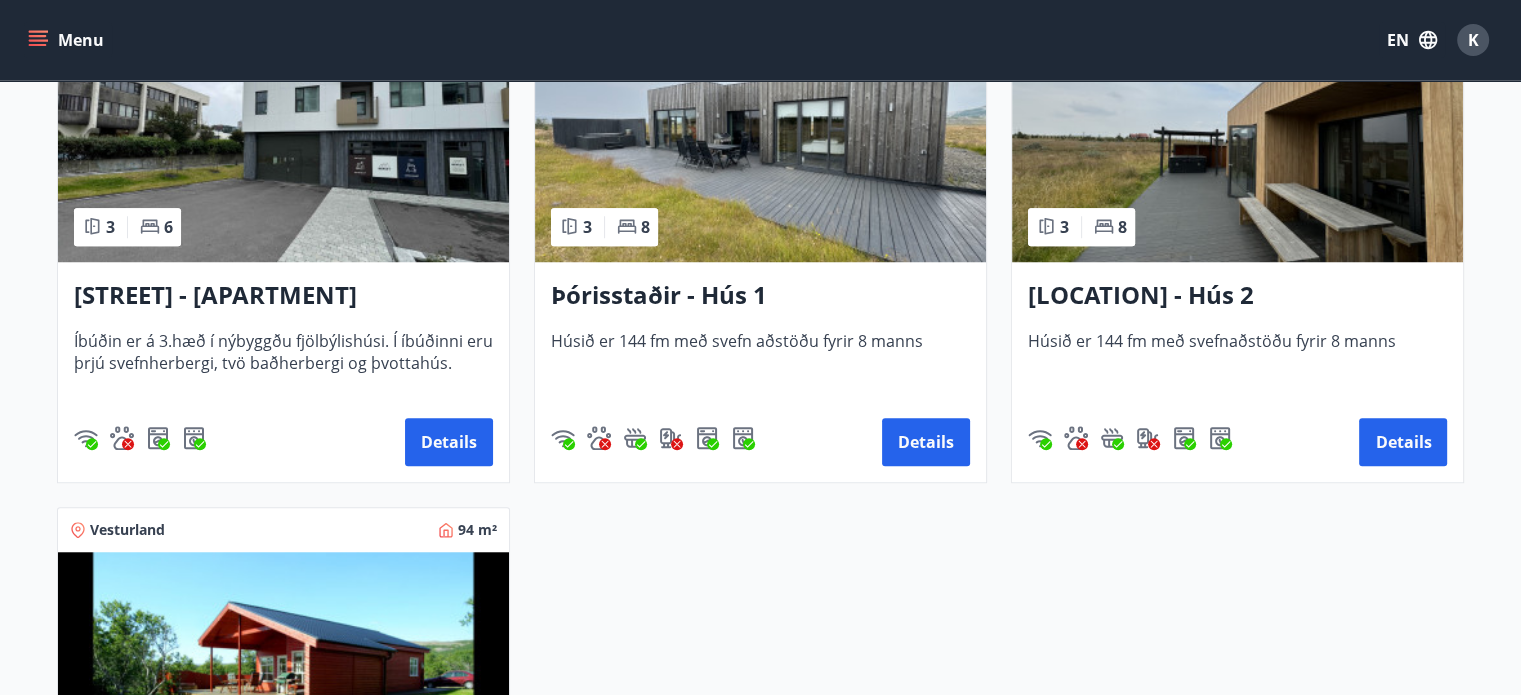 scroll, scrollTop: 1526, scrollLeft: 0, axis: vertical 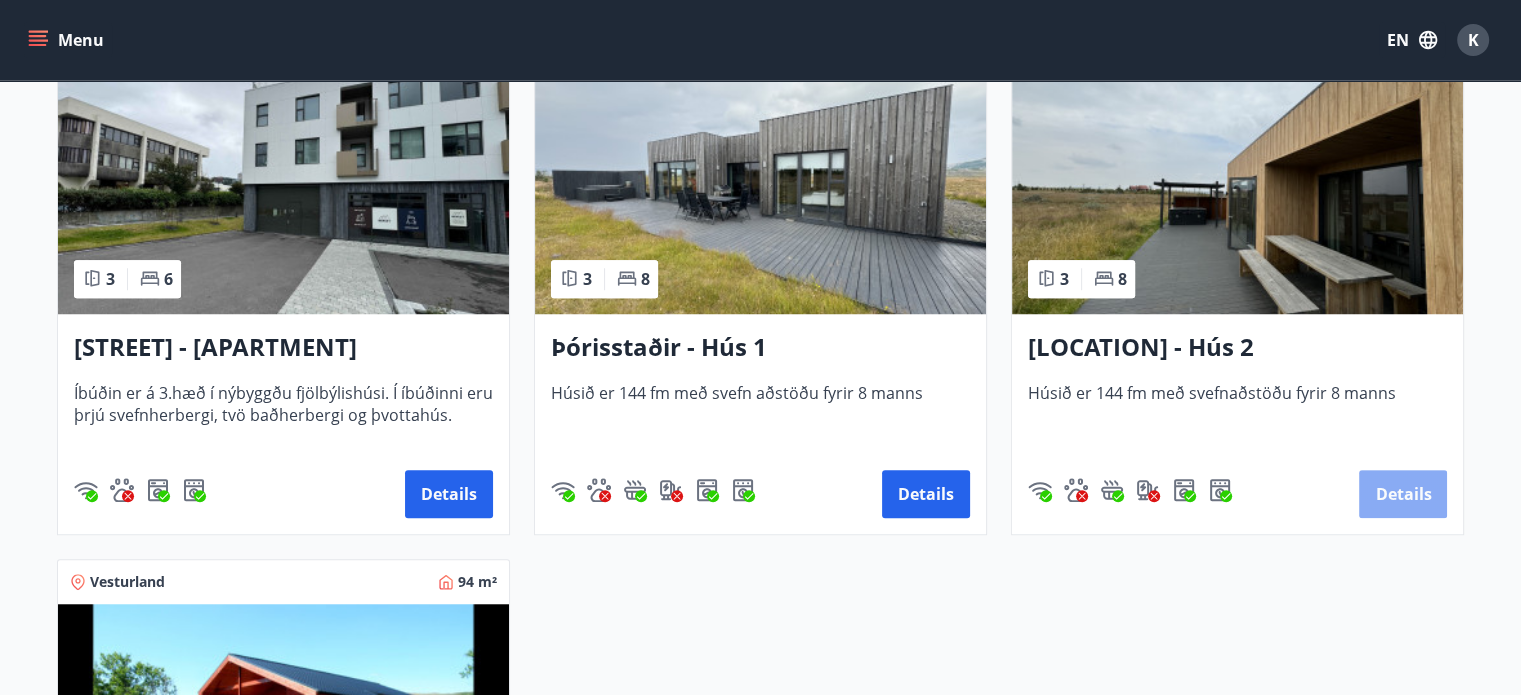 click on "Details" at bounding box center (1403, 494) 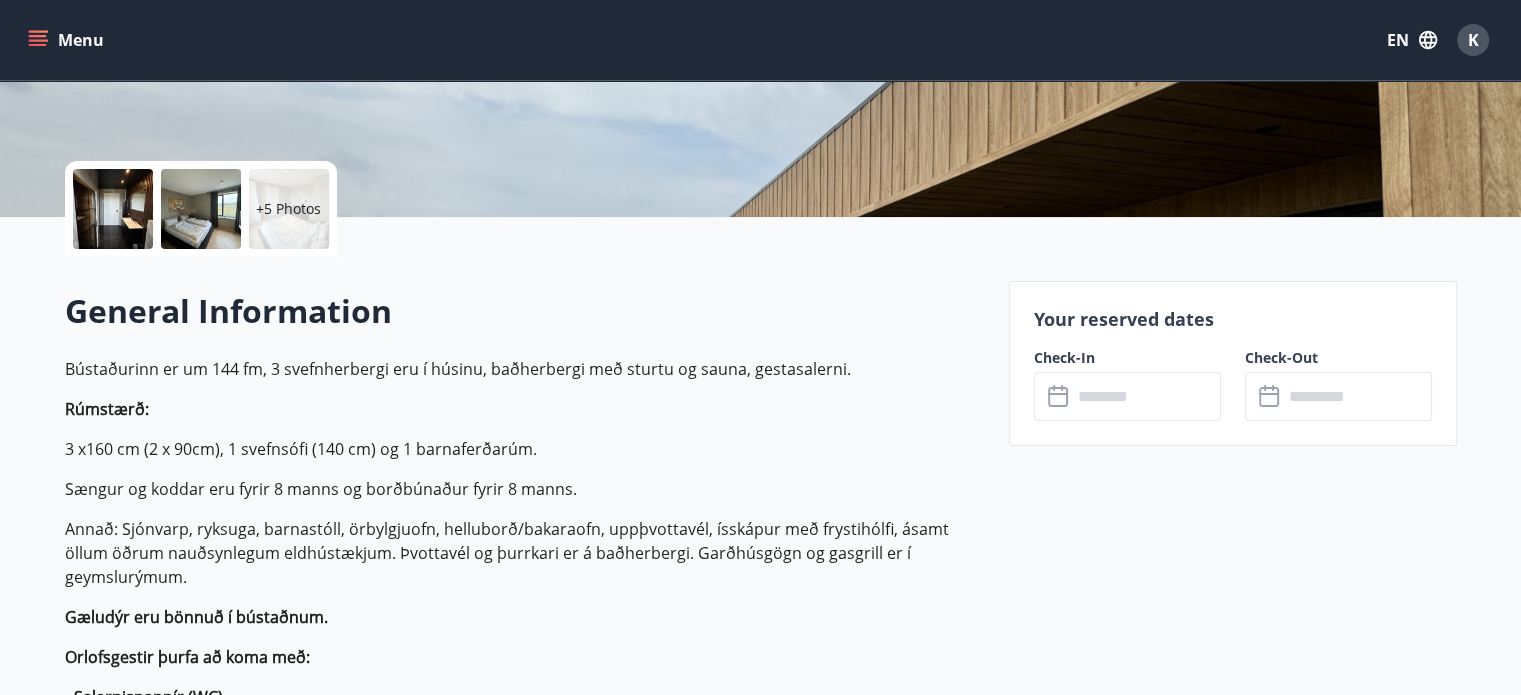 scroll, scrollTop: 387, scrollLeft: 0, axis: vertical 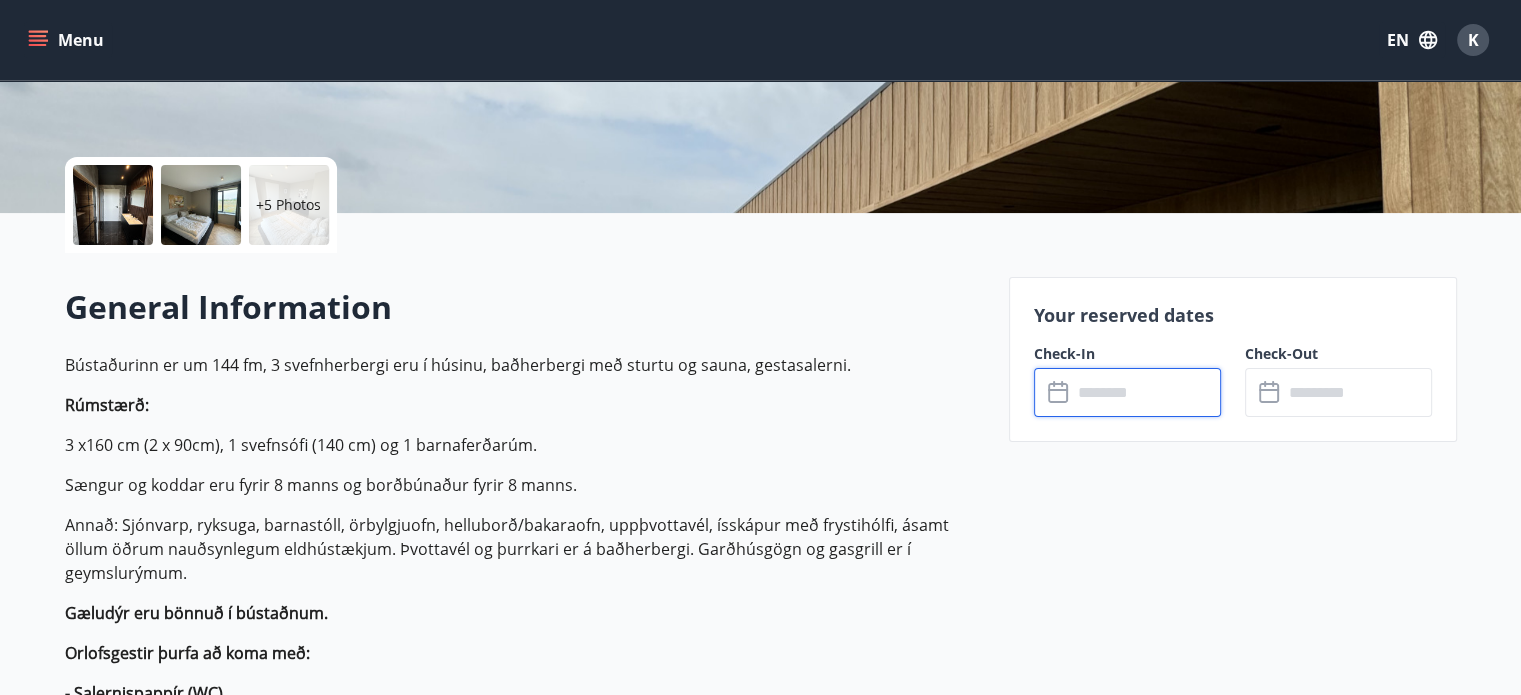 click at bounding box center (1146, 392) 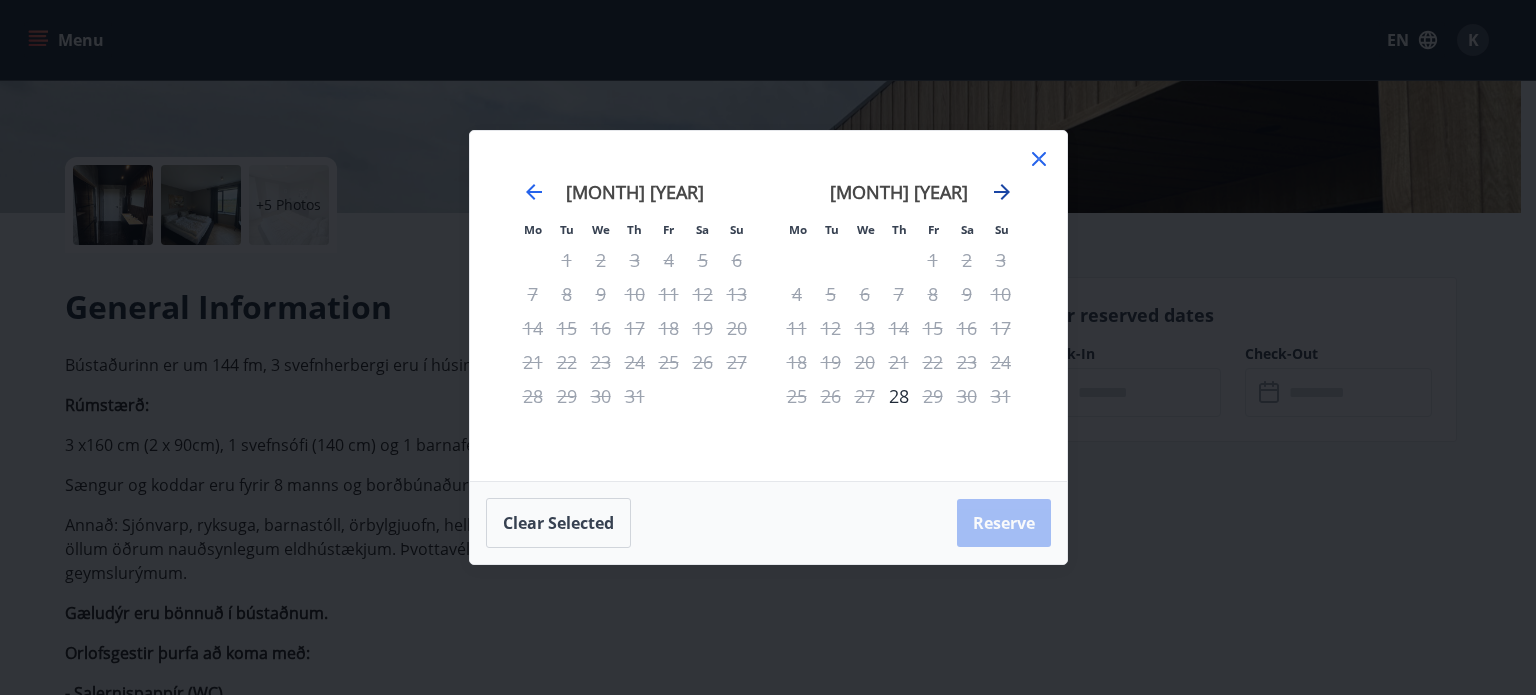 click 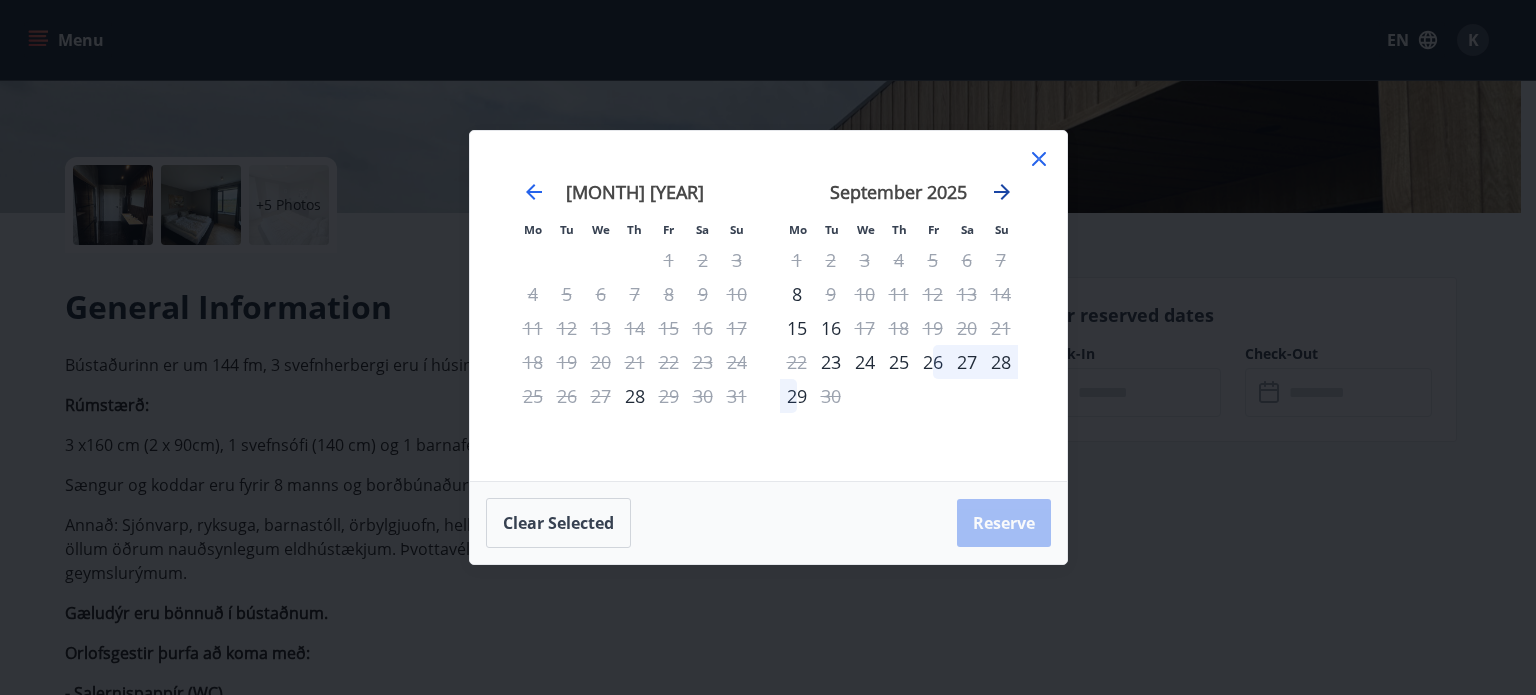 click 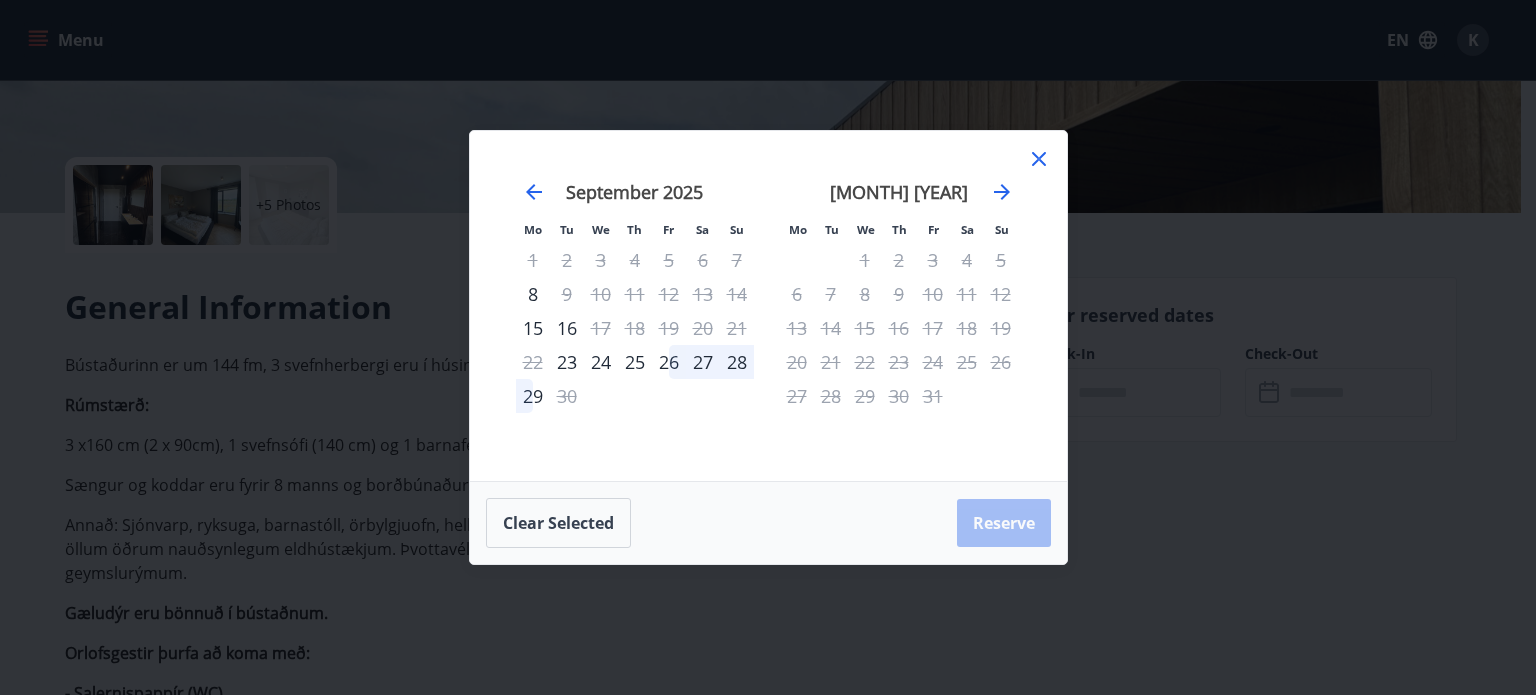 click on "26" at bounding box center [669, 362] 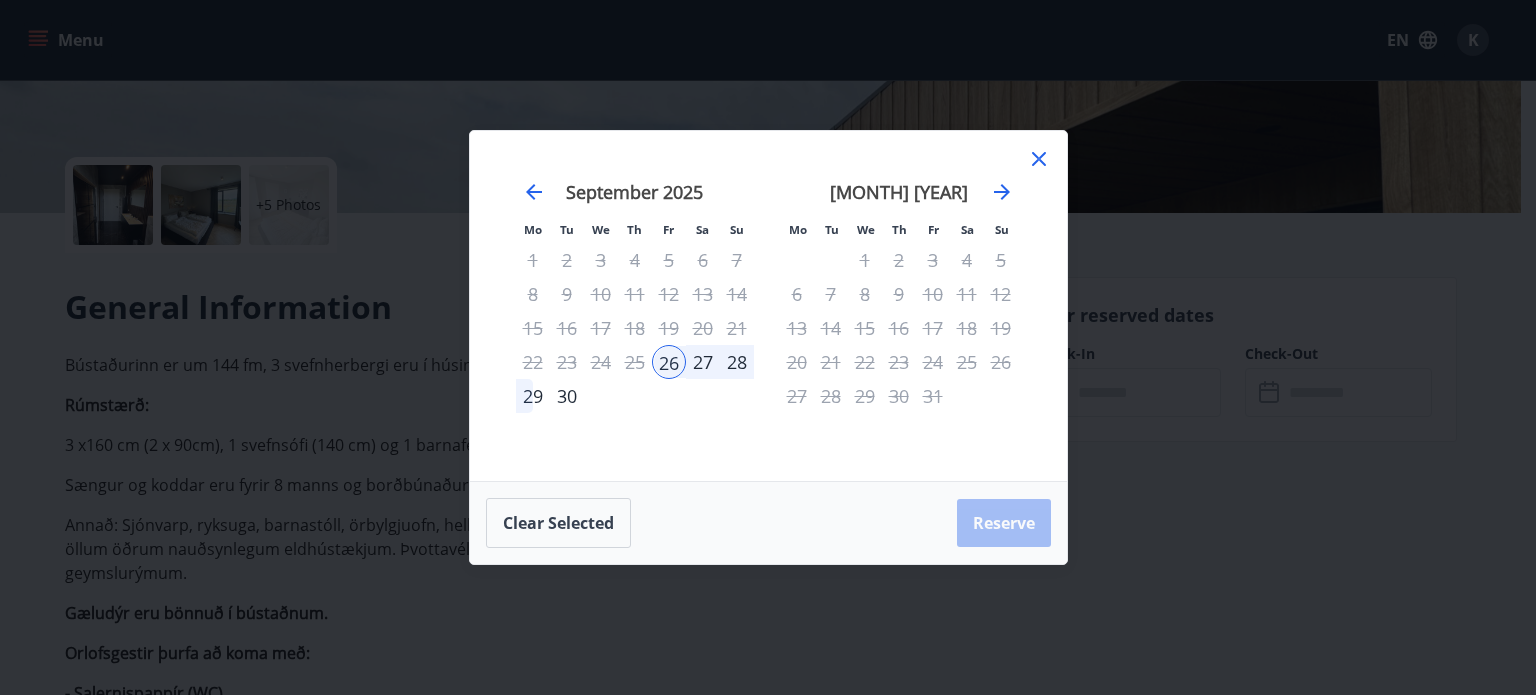 click on "29" at bounding box center (533, 396) 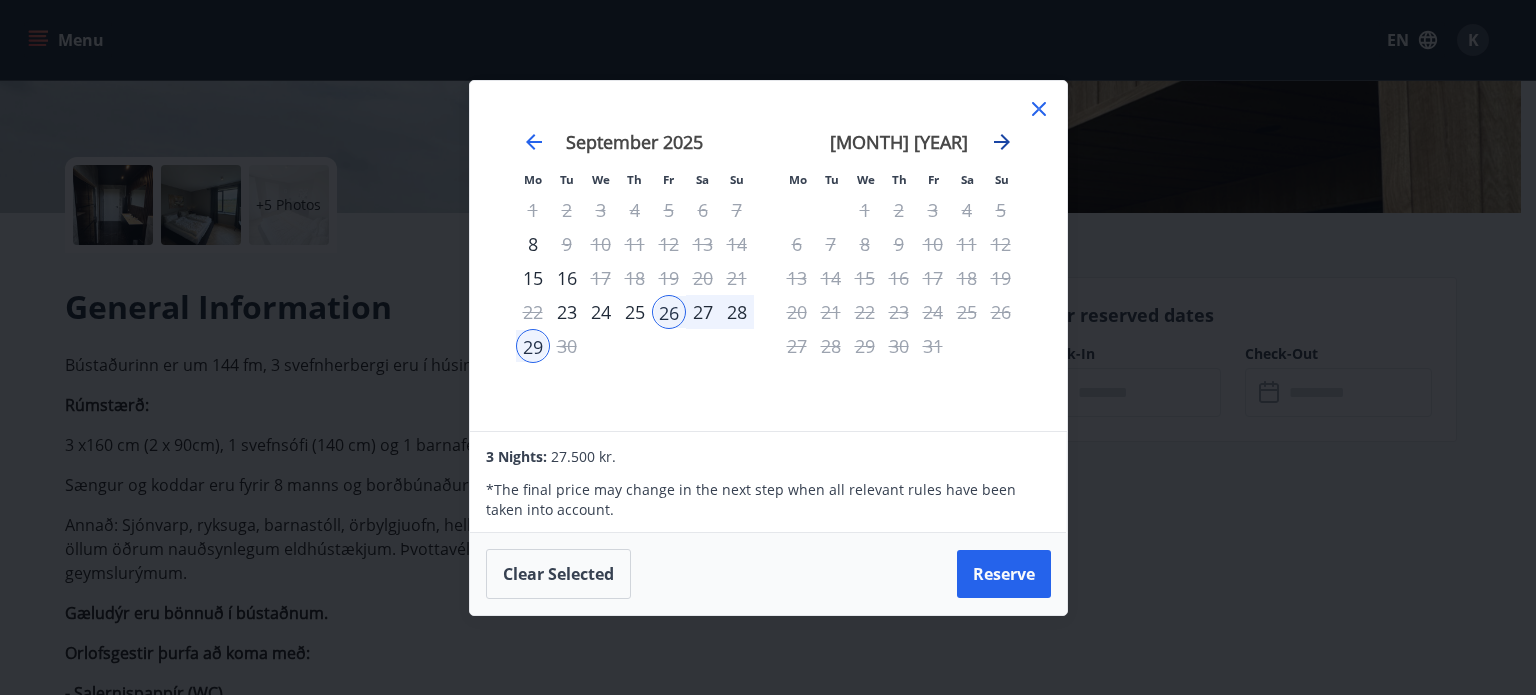 click 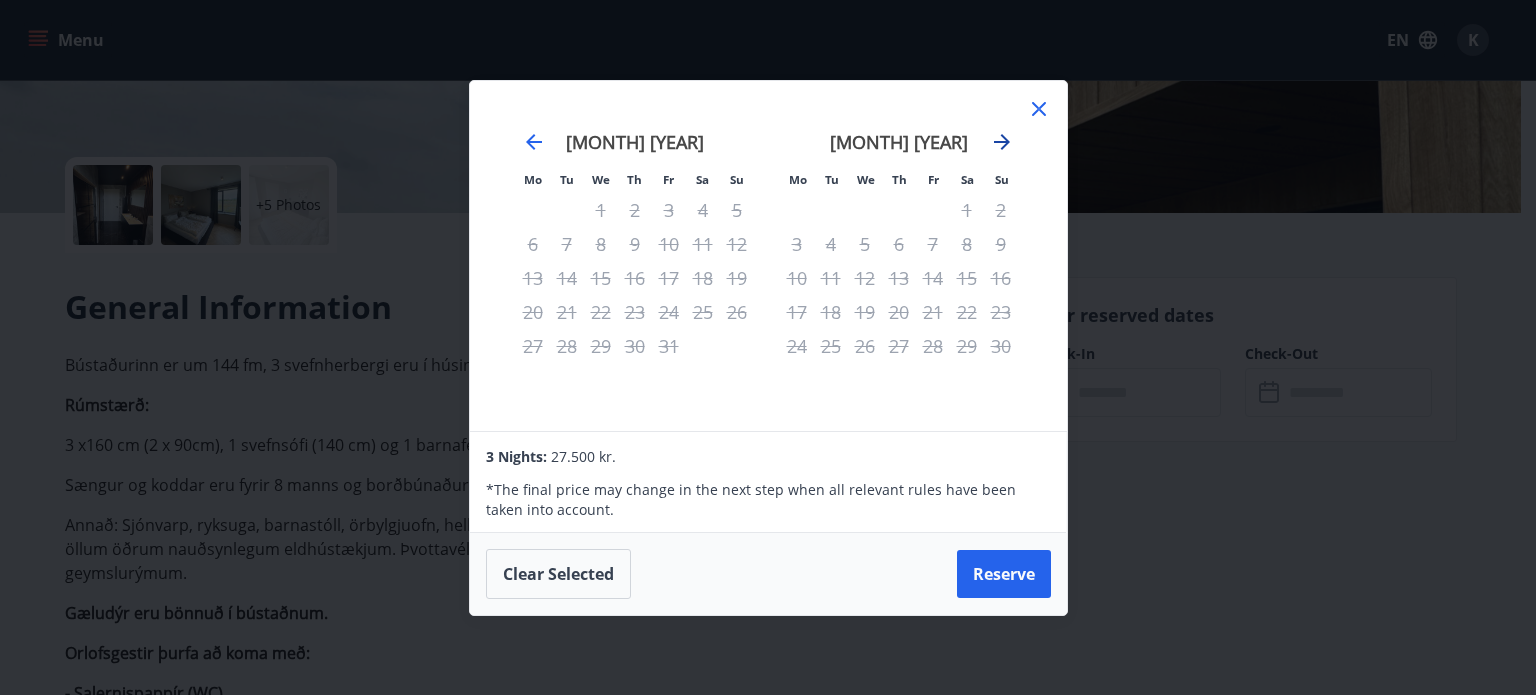 click 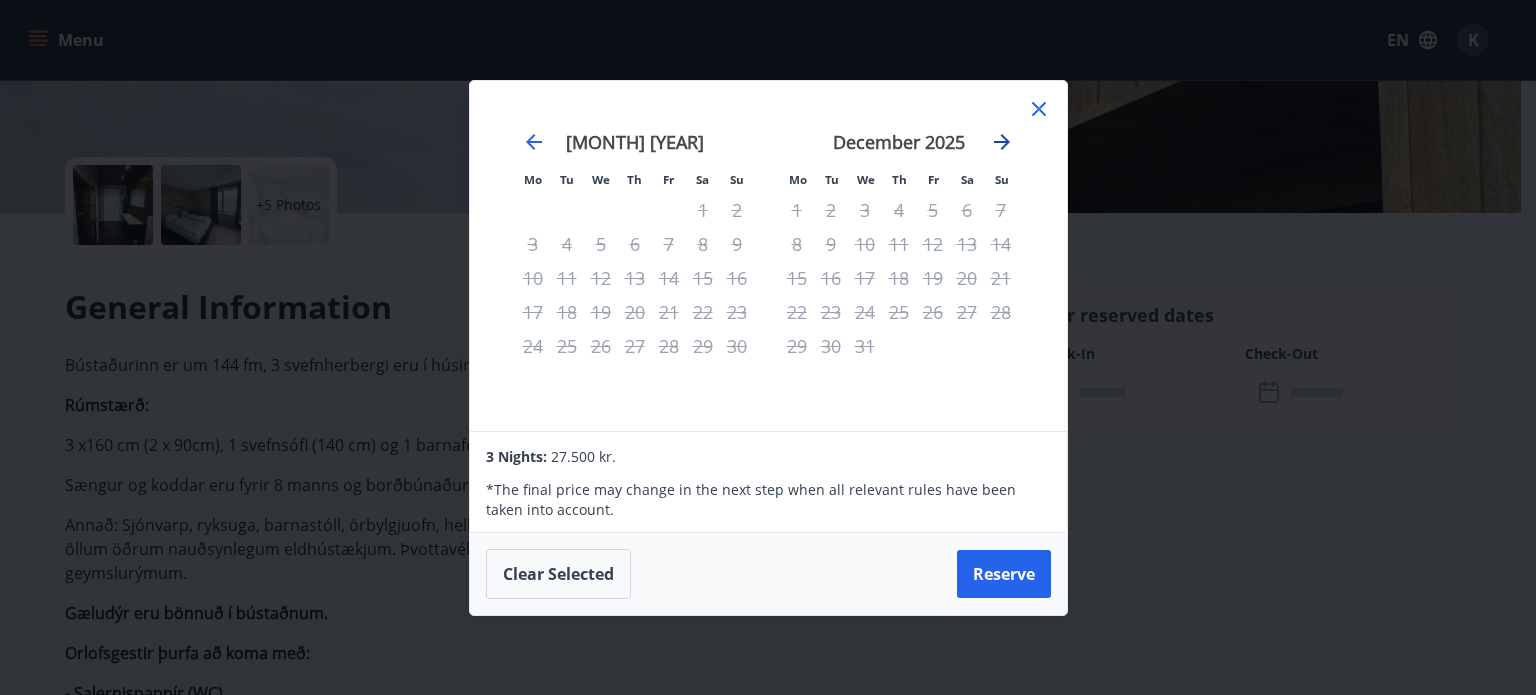 click 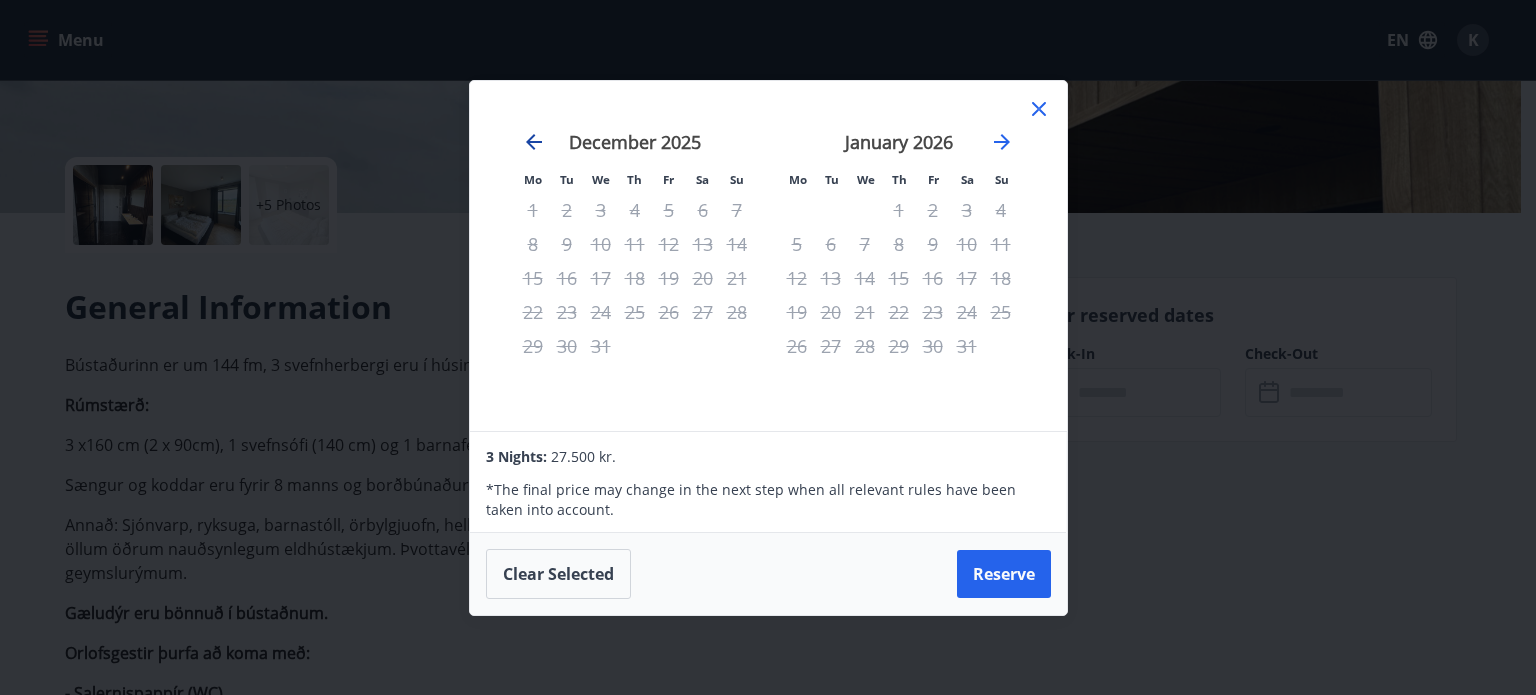 click 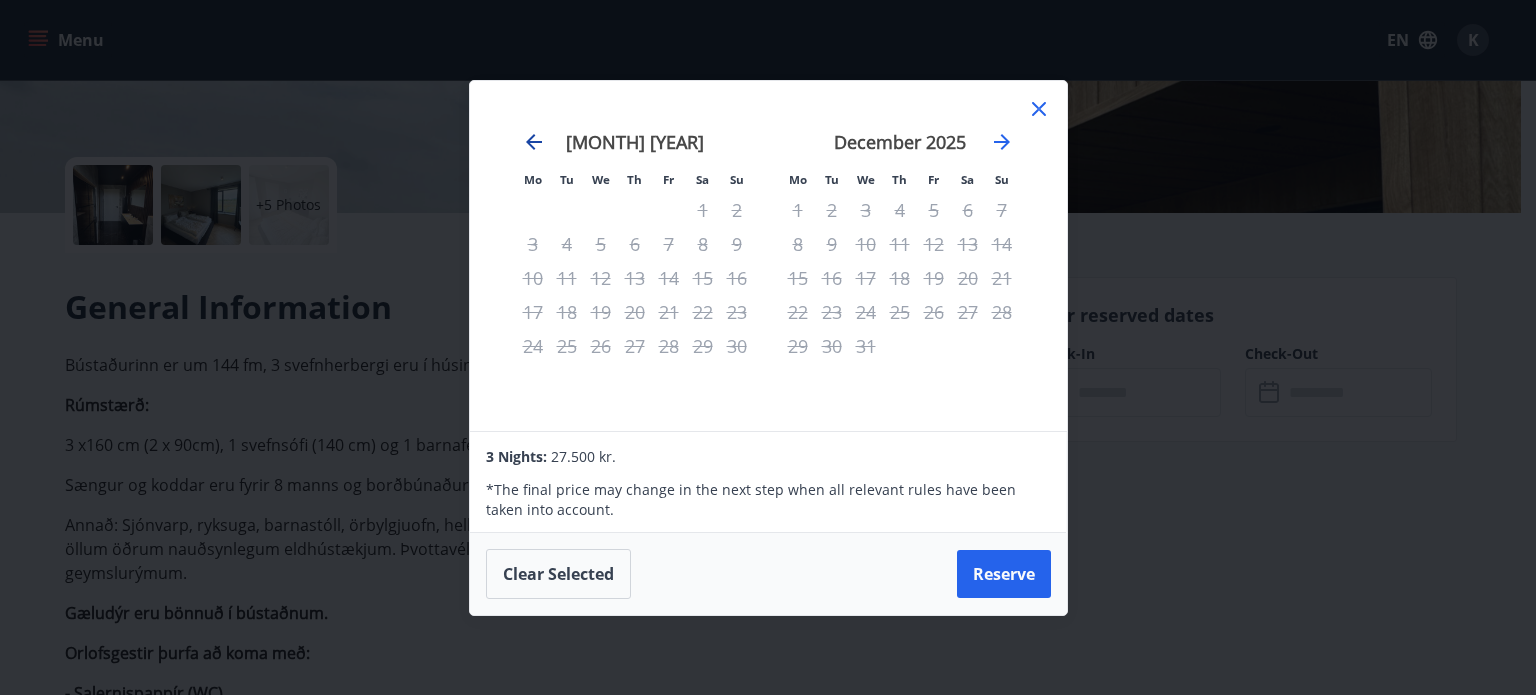 click 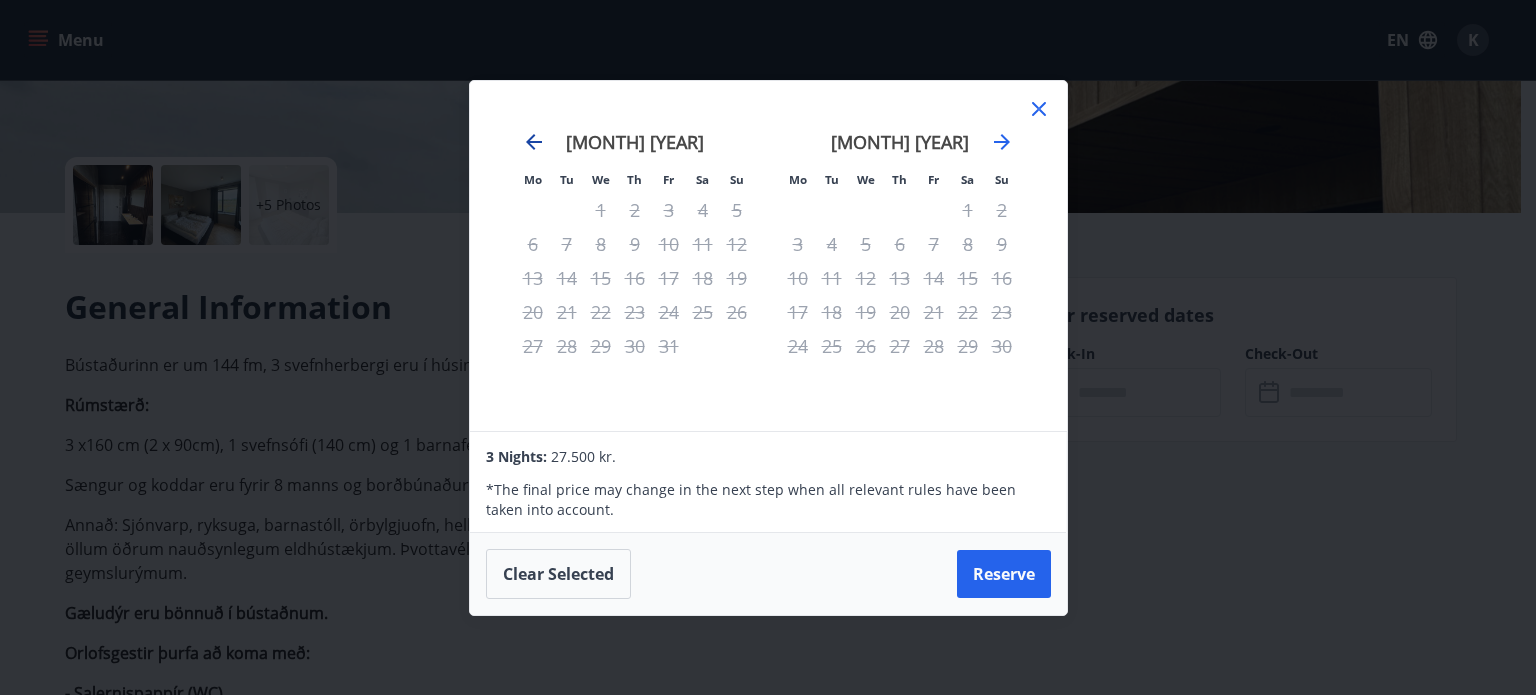 click 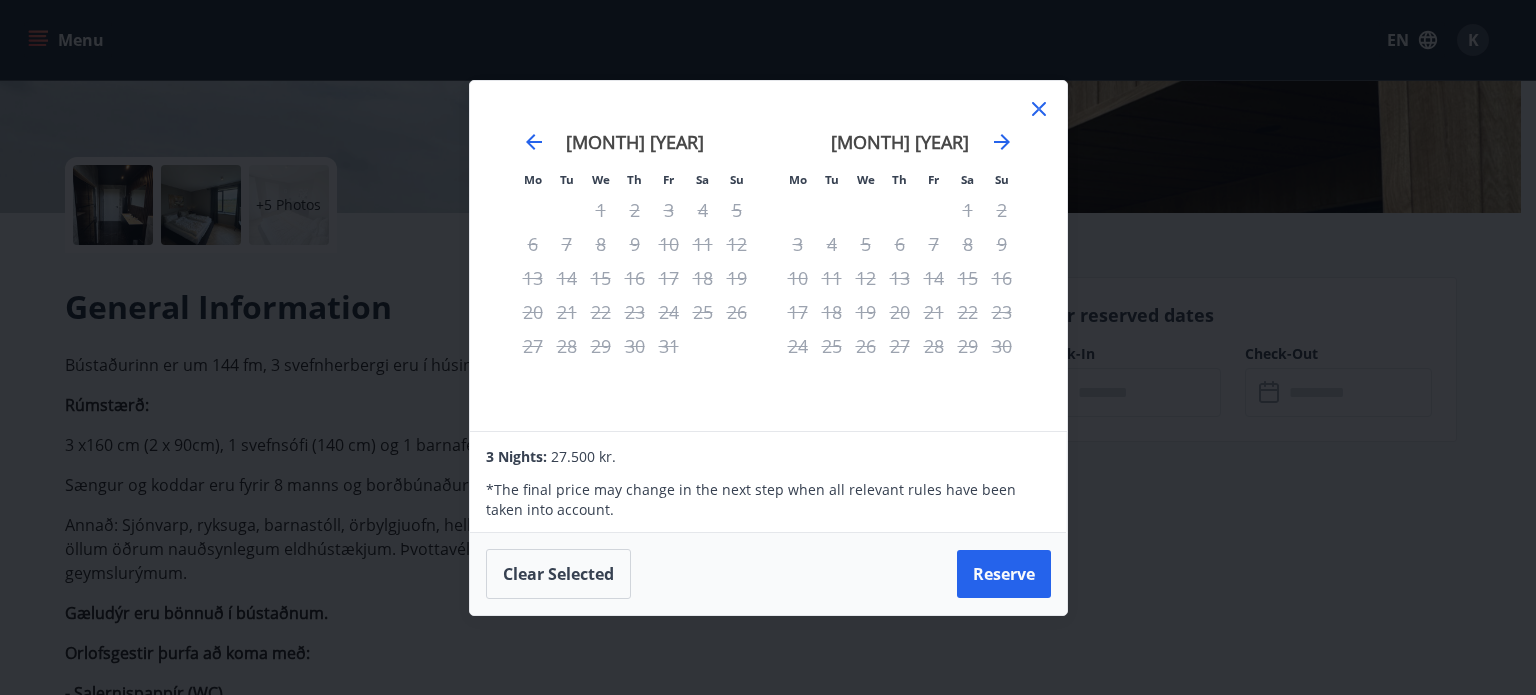click on "Mo Tu We Th Fr Sa Su Mo Tu We Th Fr Sa Su October 2025 1 2 3 4 5 6 7 8 9 10 11 12 13 14 15 16 17 18 19 20 21 22 23 24 25 26 27 28 29 30 31 November 2025 1 2 3 4 5 6 7 8 9 10 11 12 13 14 15 16 17 18 19 20 21 22 23 24 25 26 27 28 29 30 December 2025 1 2 3 4 5 6 7 8 9 10 11 12 13 14 15 16 17 18 19 20 21 22 23 24 25 26 27 28 29 30 31 January 2026 1 2 3 4 5 6 7 8 9 10 11 12 13 14 15 16 17 18 19 20 21 22 23 24 25 26 27 28 29 30 31 3 Nights: 27.500 kr. * The final price may change in the next step when all relevant rules have been taken into account. Clear selected Reserve" at bounding box center (768, 347) 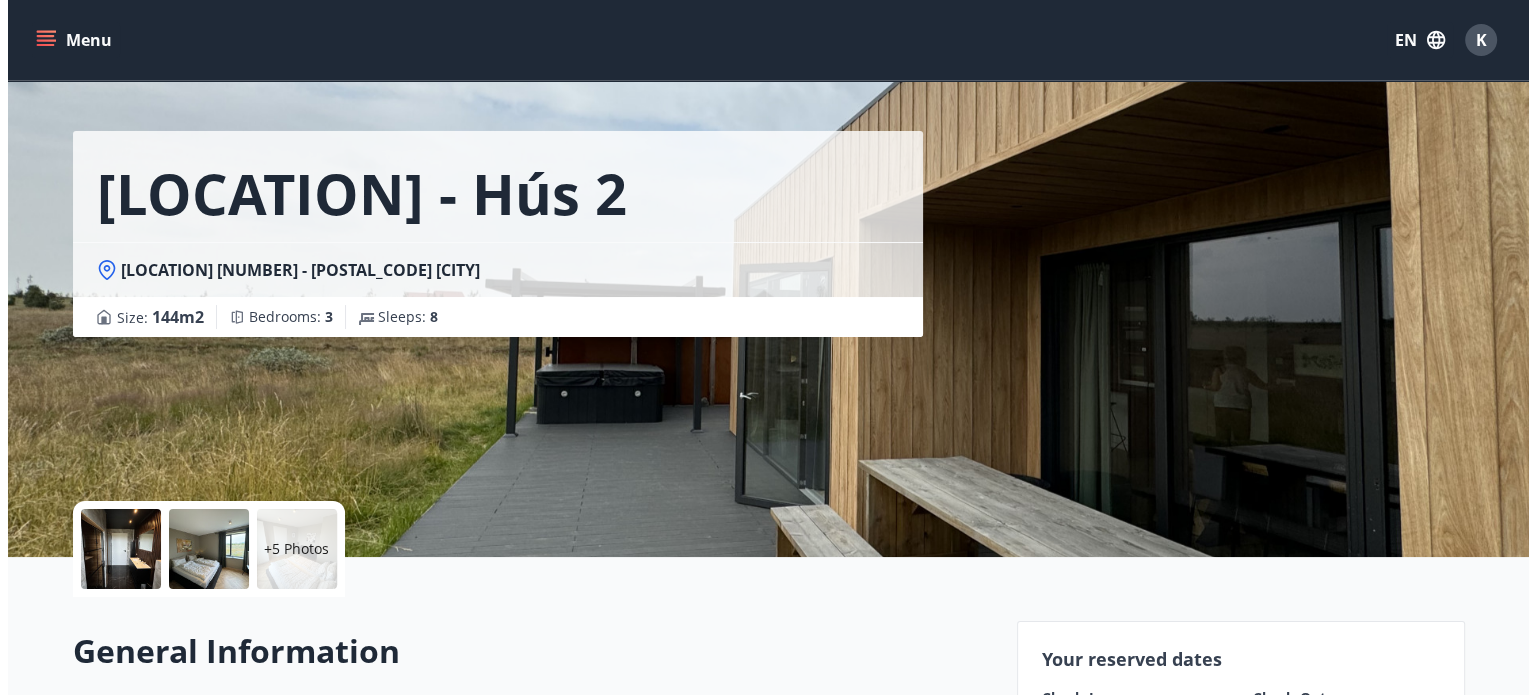 scroll, scrollTop: 43, scrollLeft: 0, axis: vertical 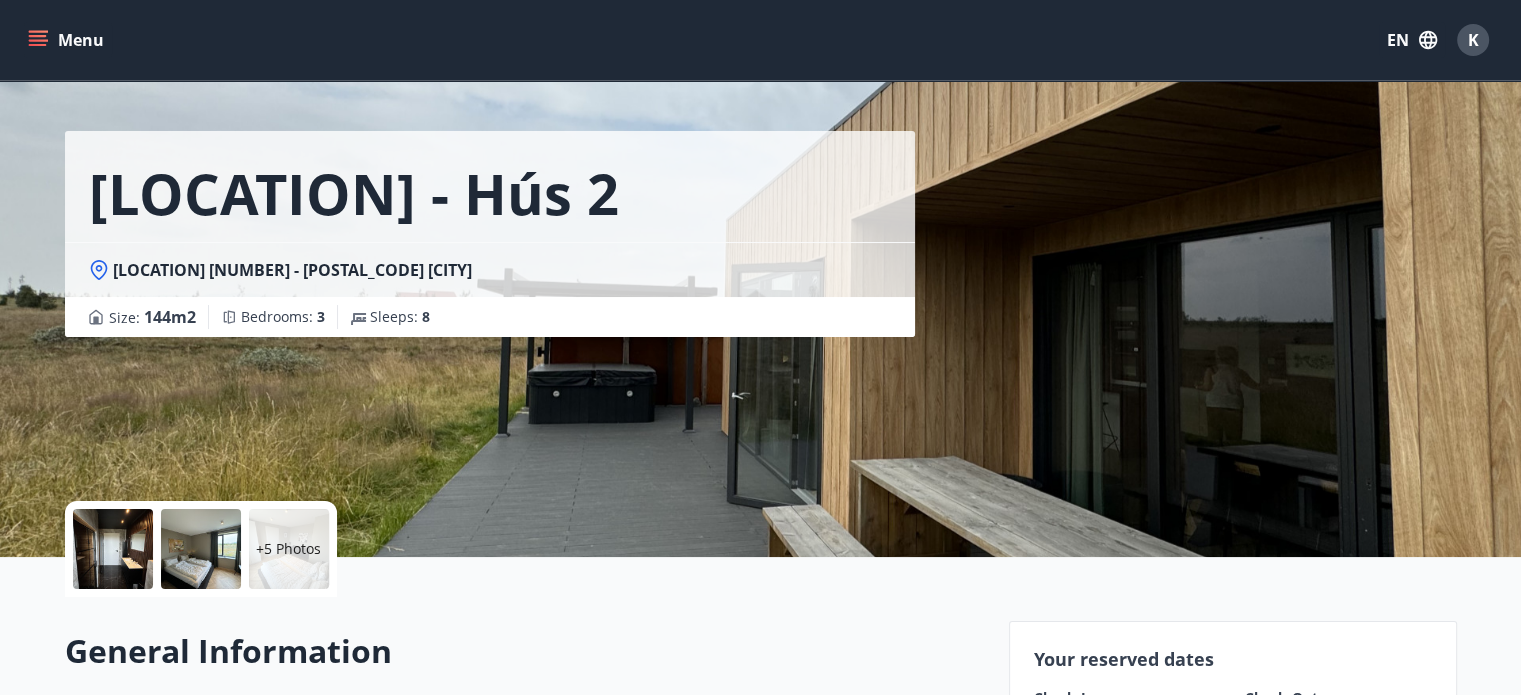 click at bounding box center (201, 549) 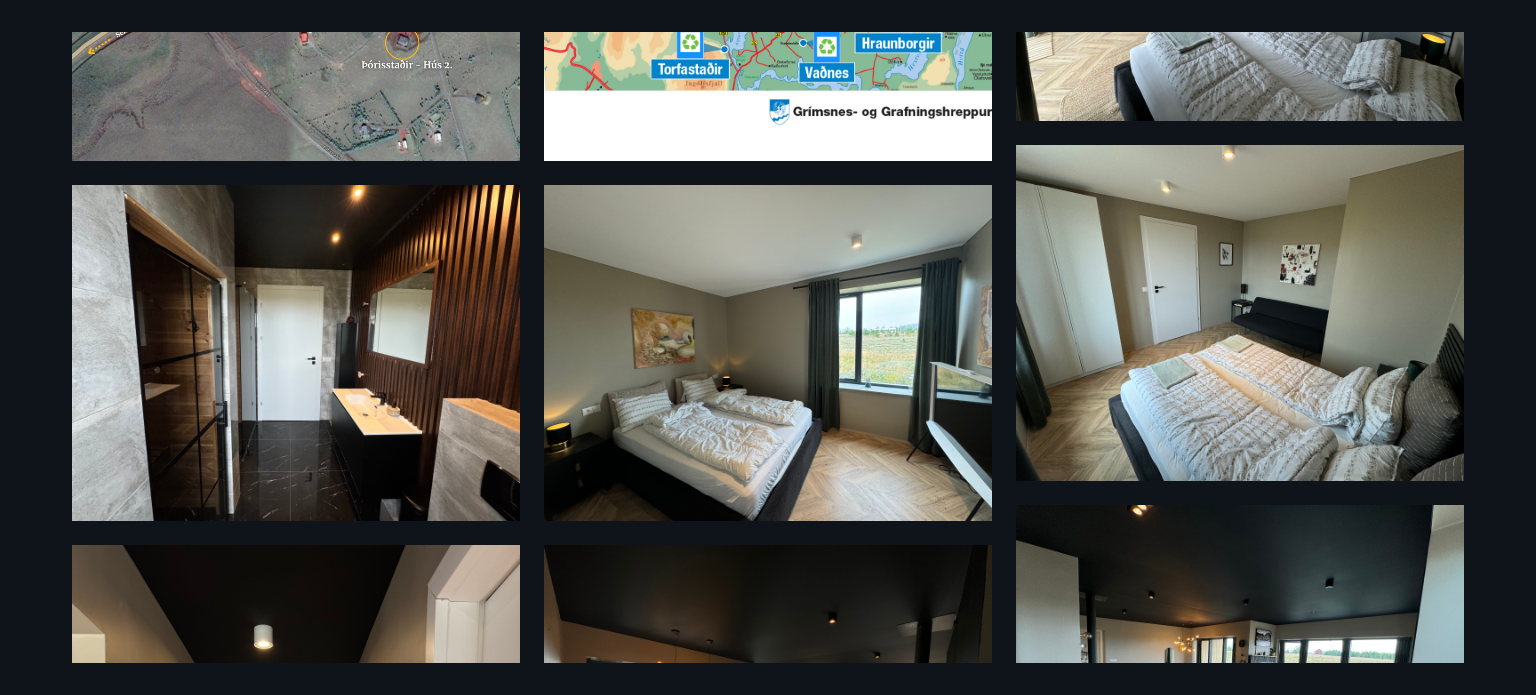 scroll, scrollTop: 328, scrollLeft: 0, axis: vertical 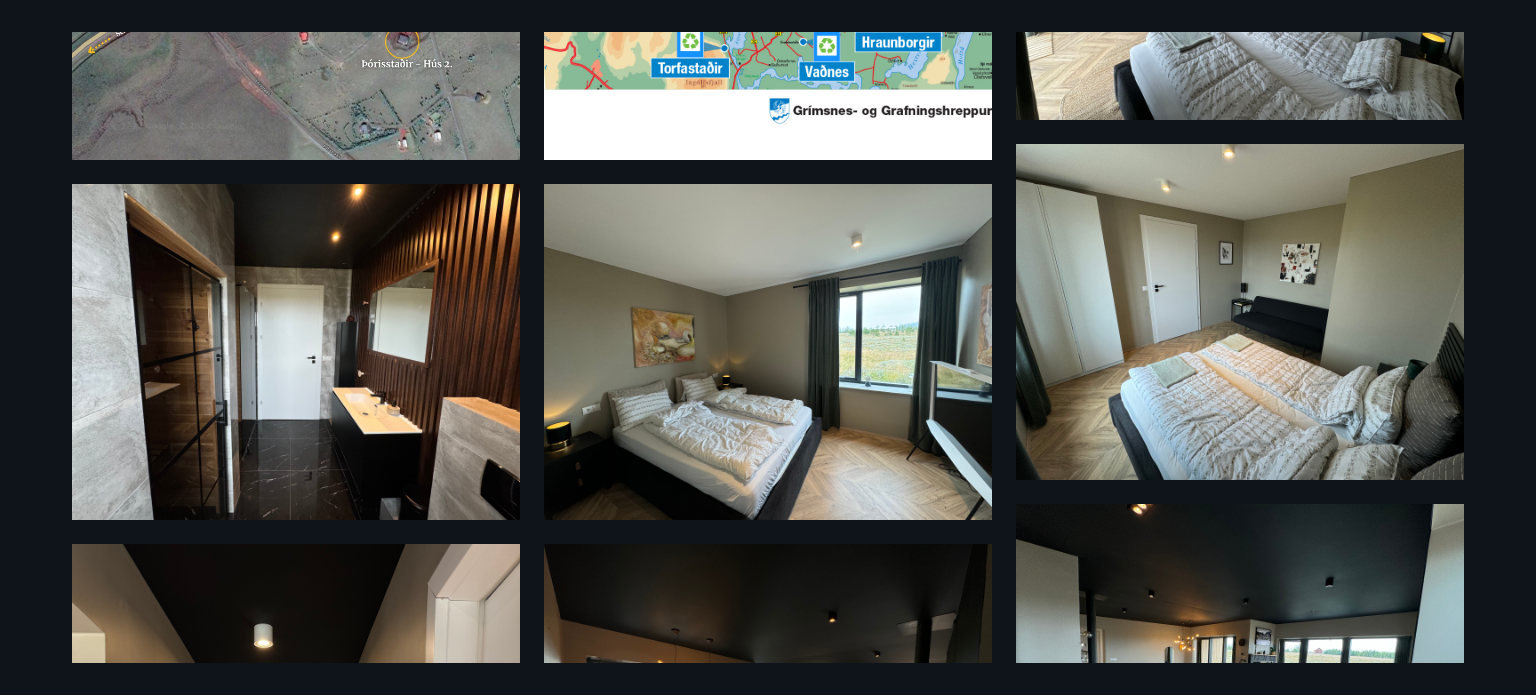 click at bounding box center [296, 352] 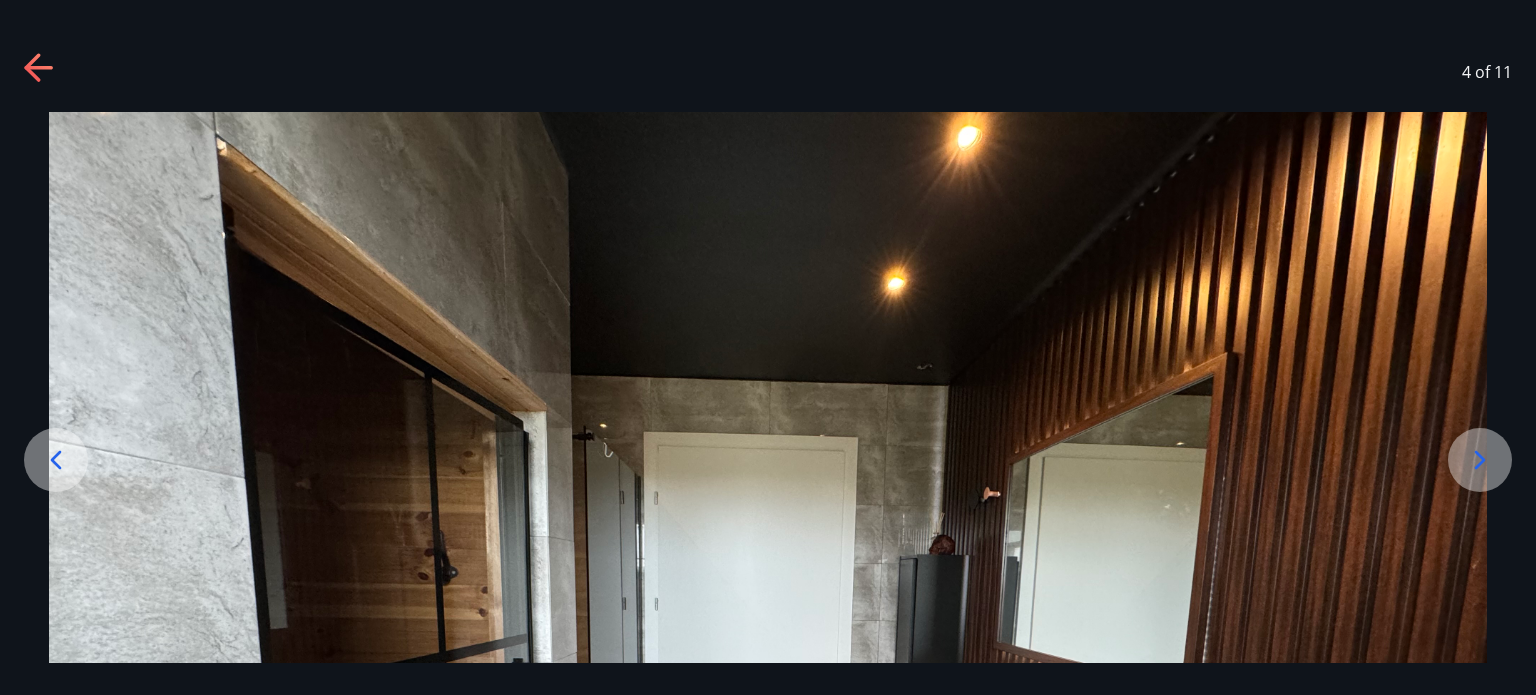 scroll, scrollTop: 219, scrollLeft: 0, axis: vertical 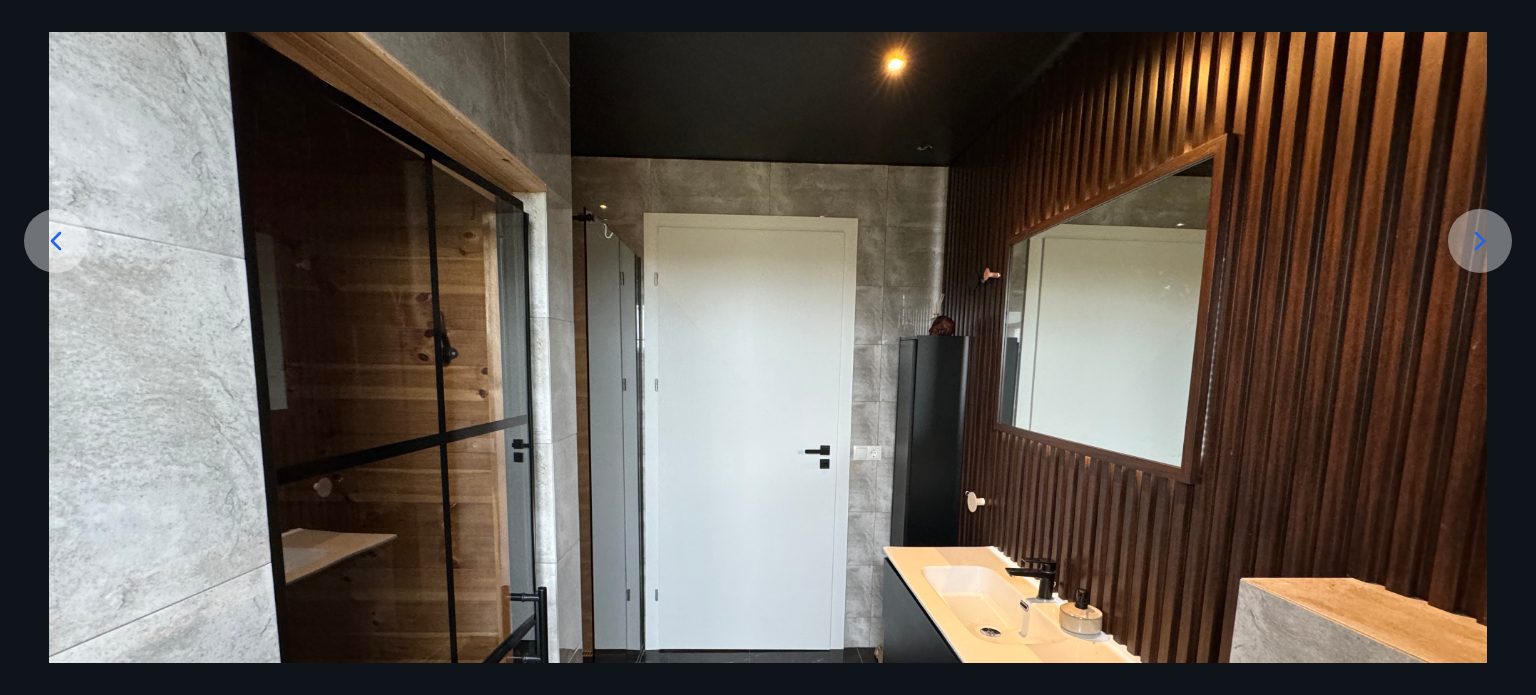click 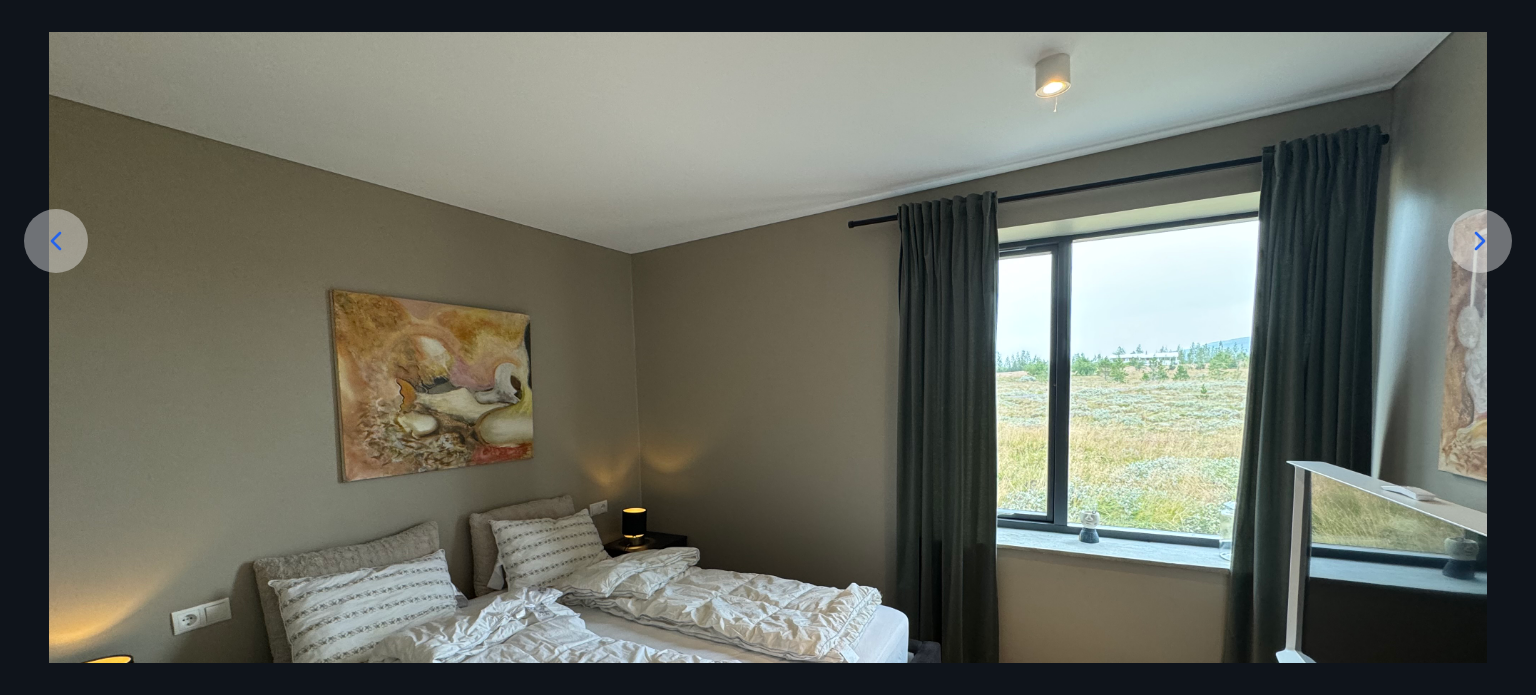 click 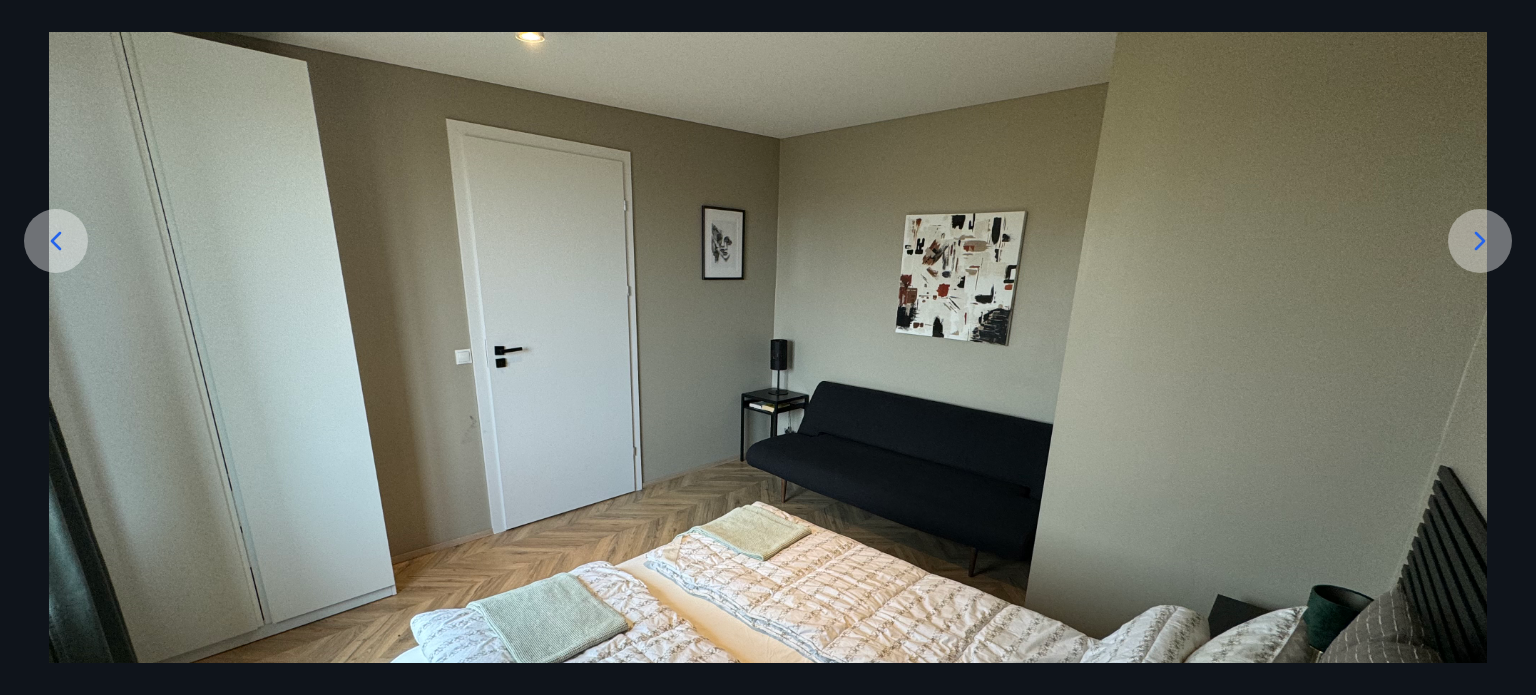 click 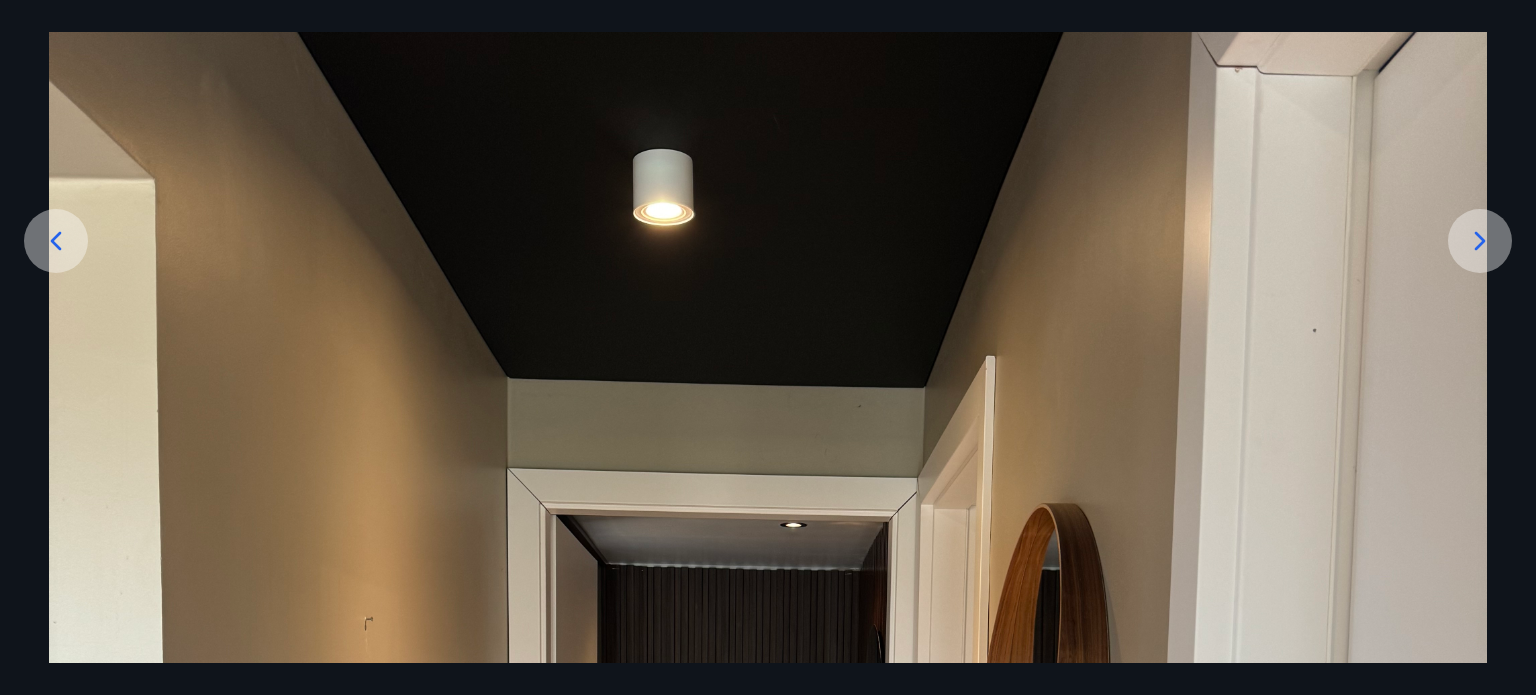 click 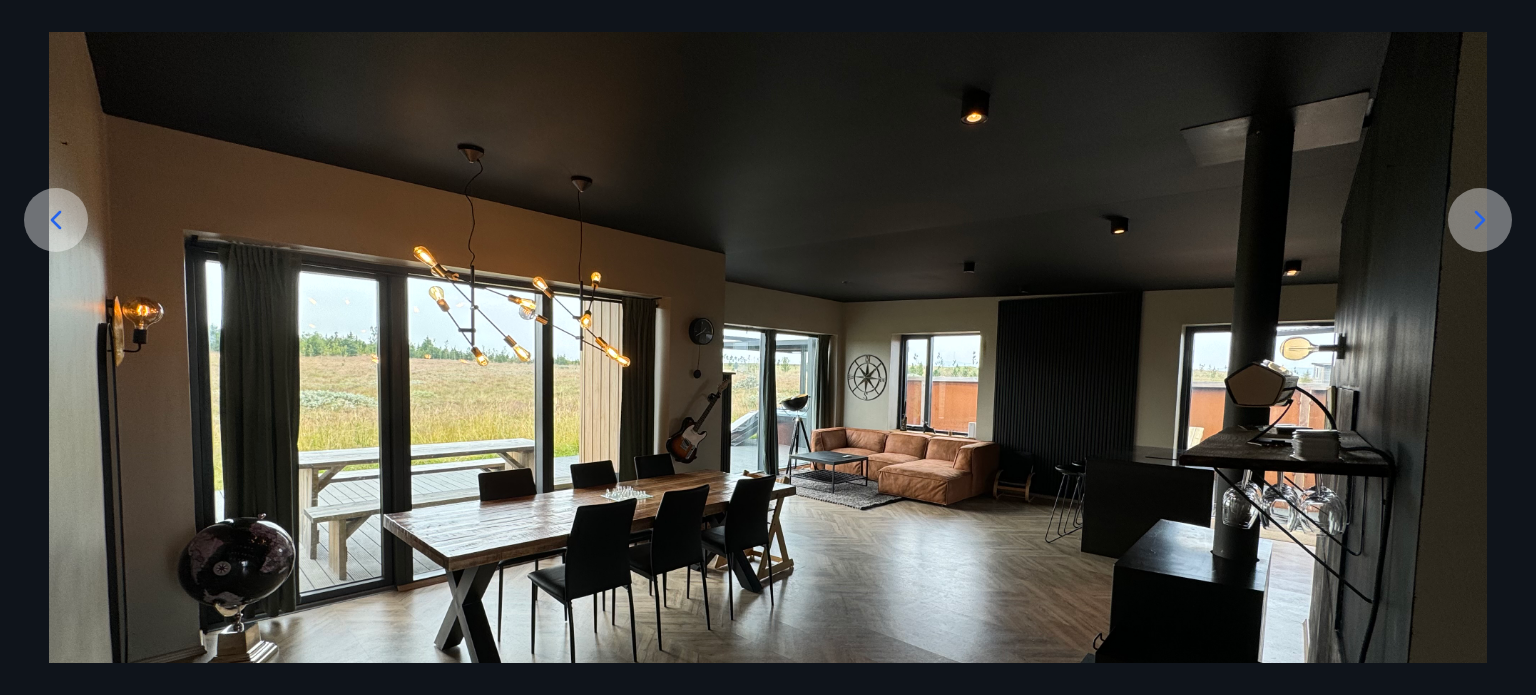 scroll, scrollTop: 240, scrollLeft: 0, axis: vertical 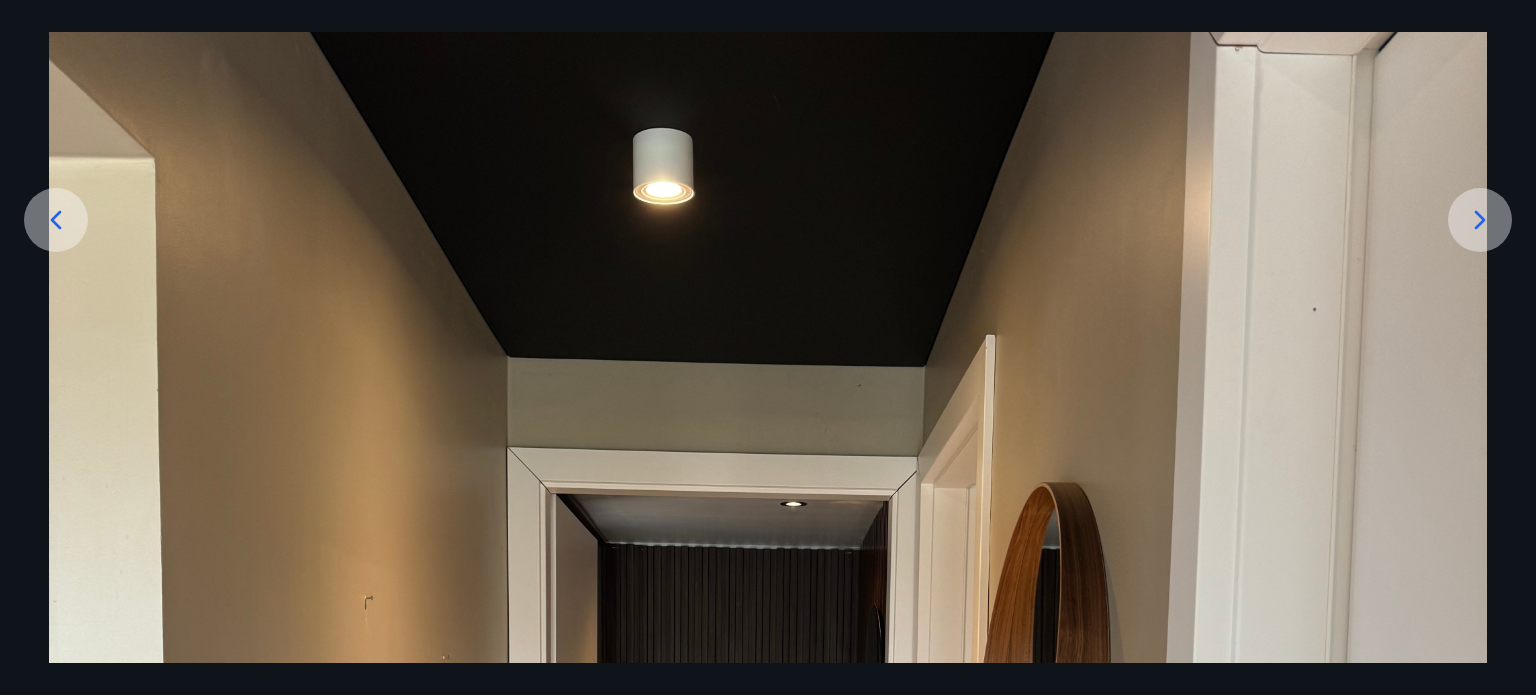 click 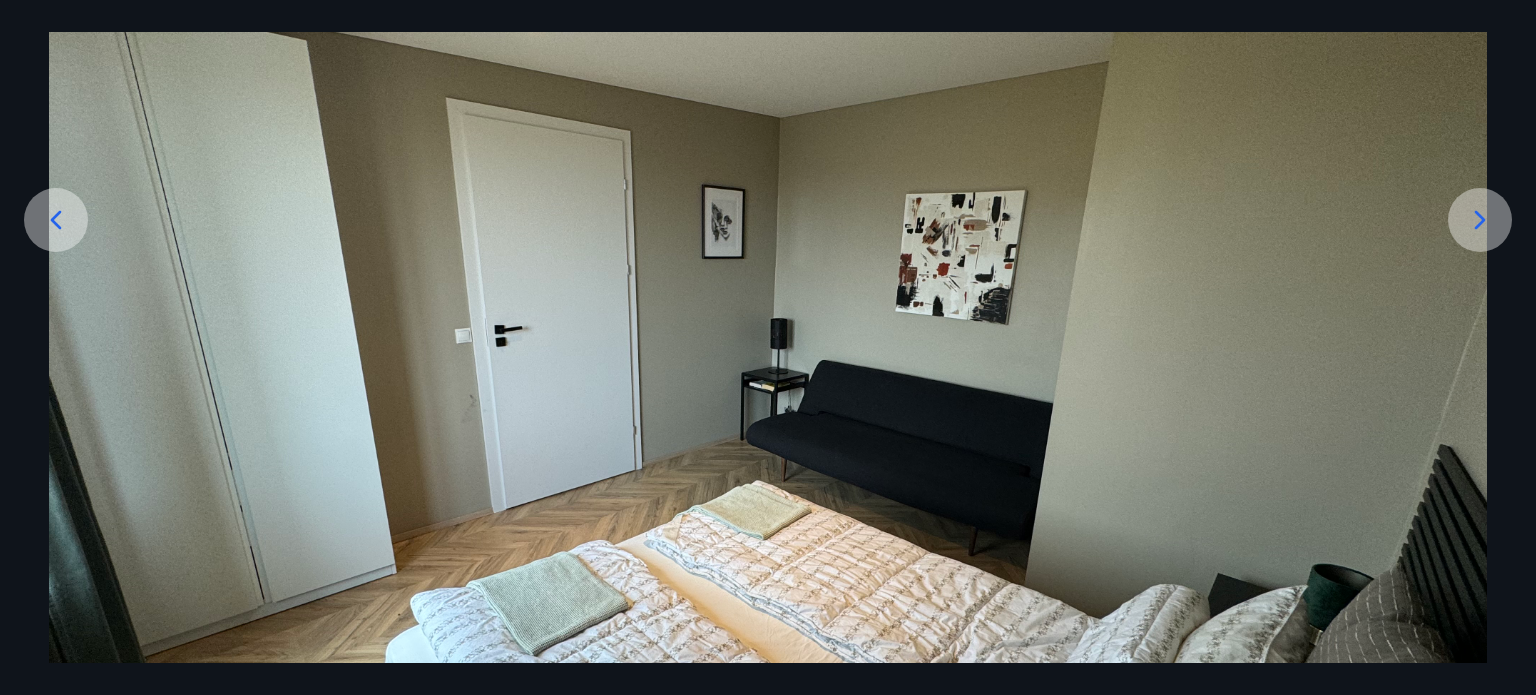 click 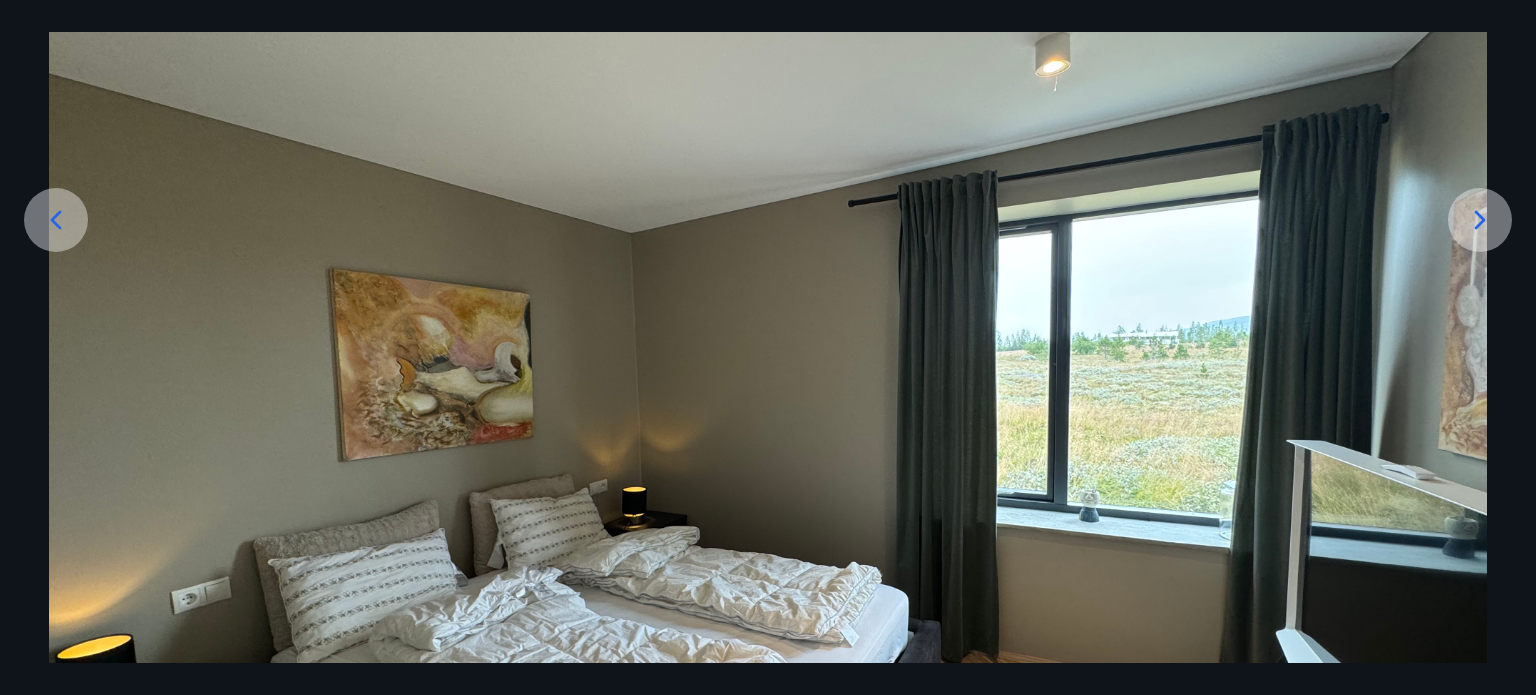 click 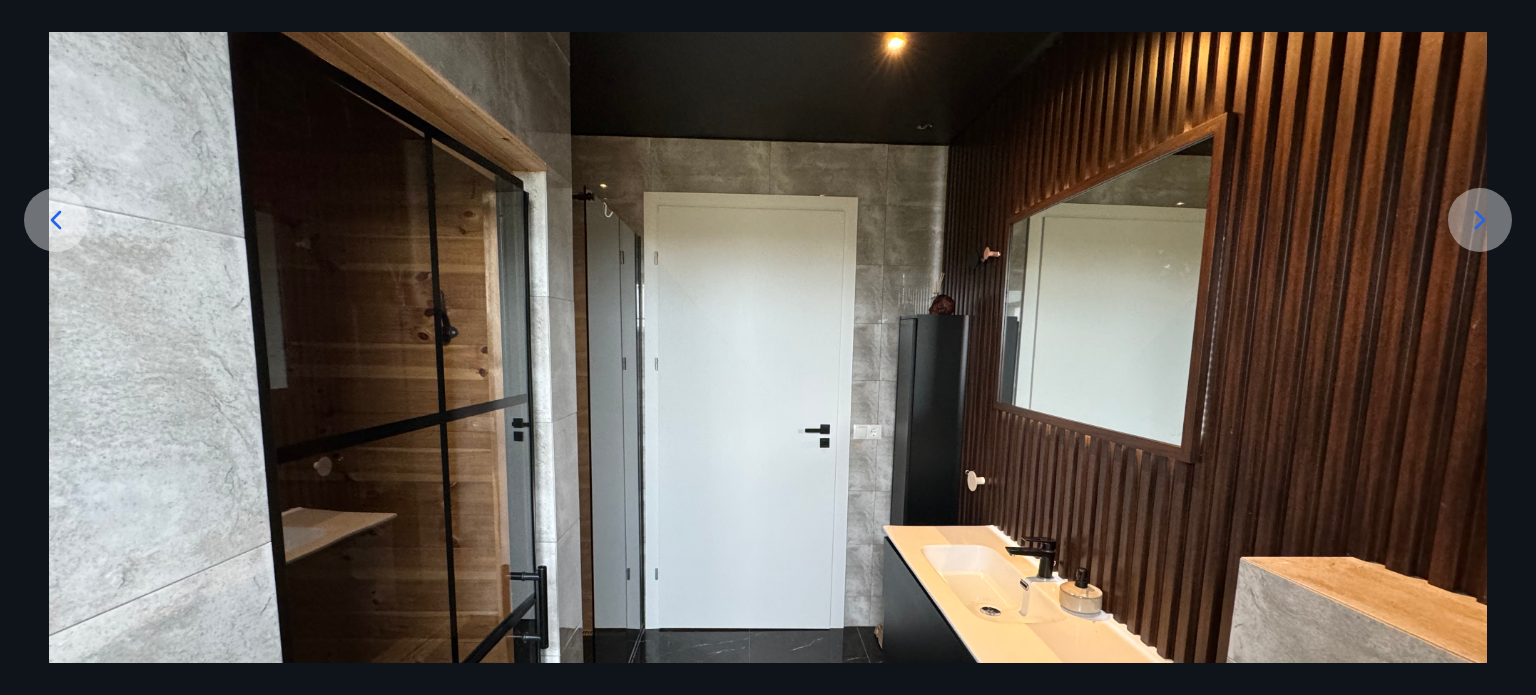 scroll, scrollTop: 0, scrollLeft: 0, axis: both 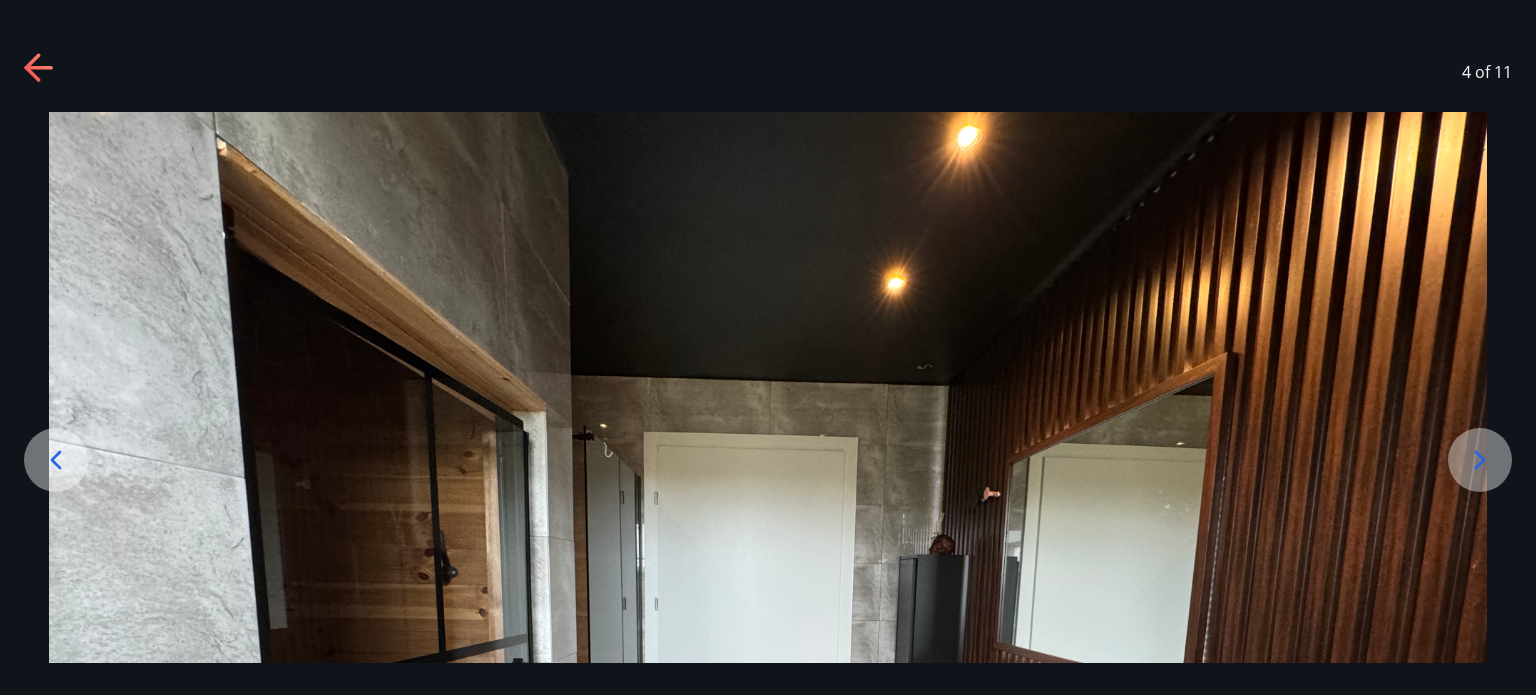 click on "4   of   11" at bounding box center (768, 72) 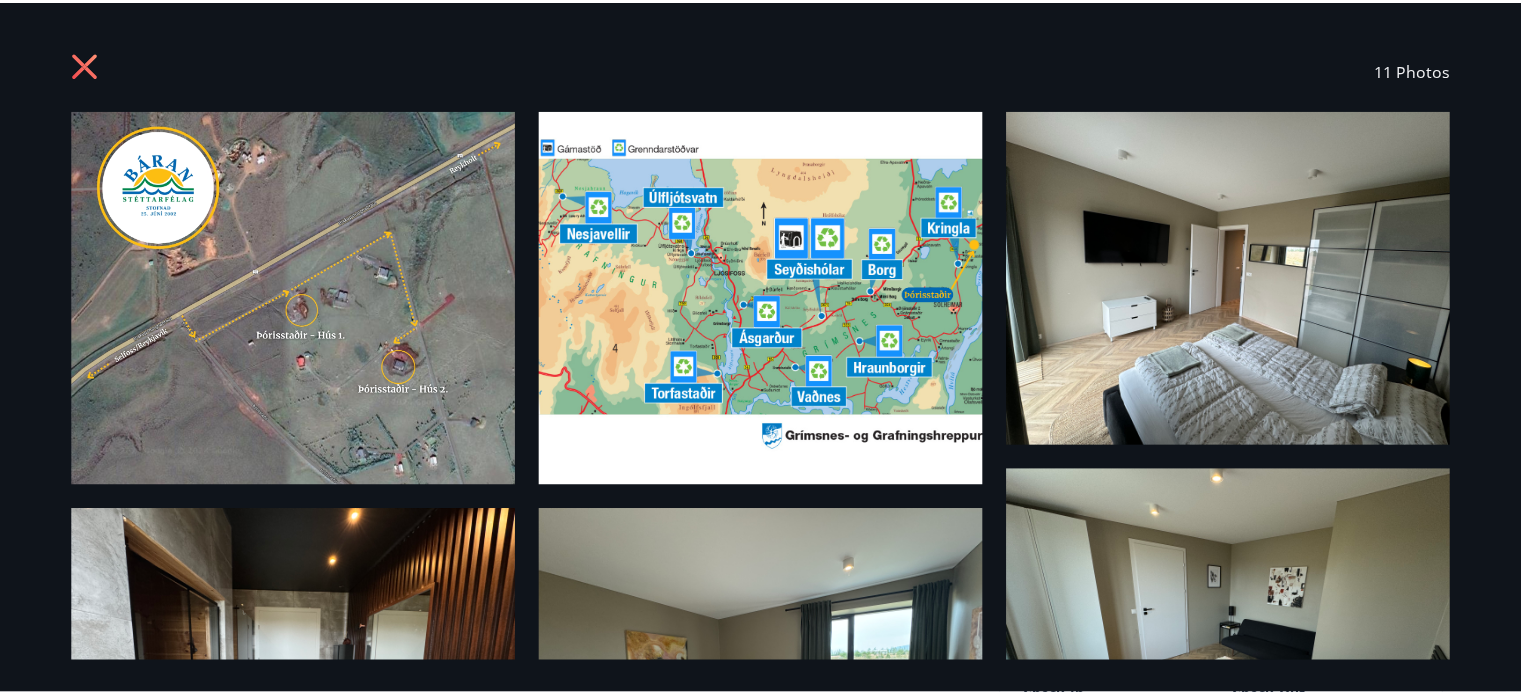 scroll, scrollTop: 0, scrollLeft: 0, axis: both 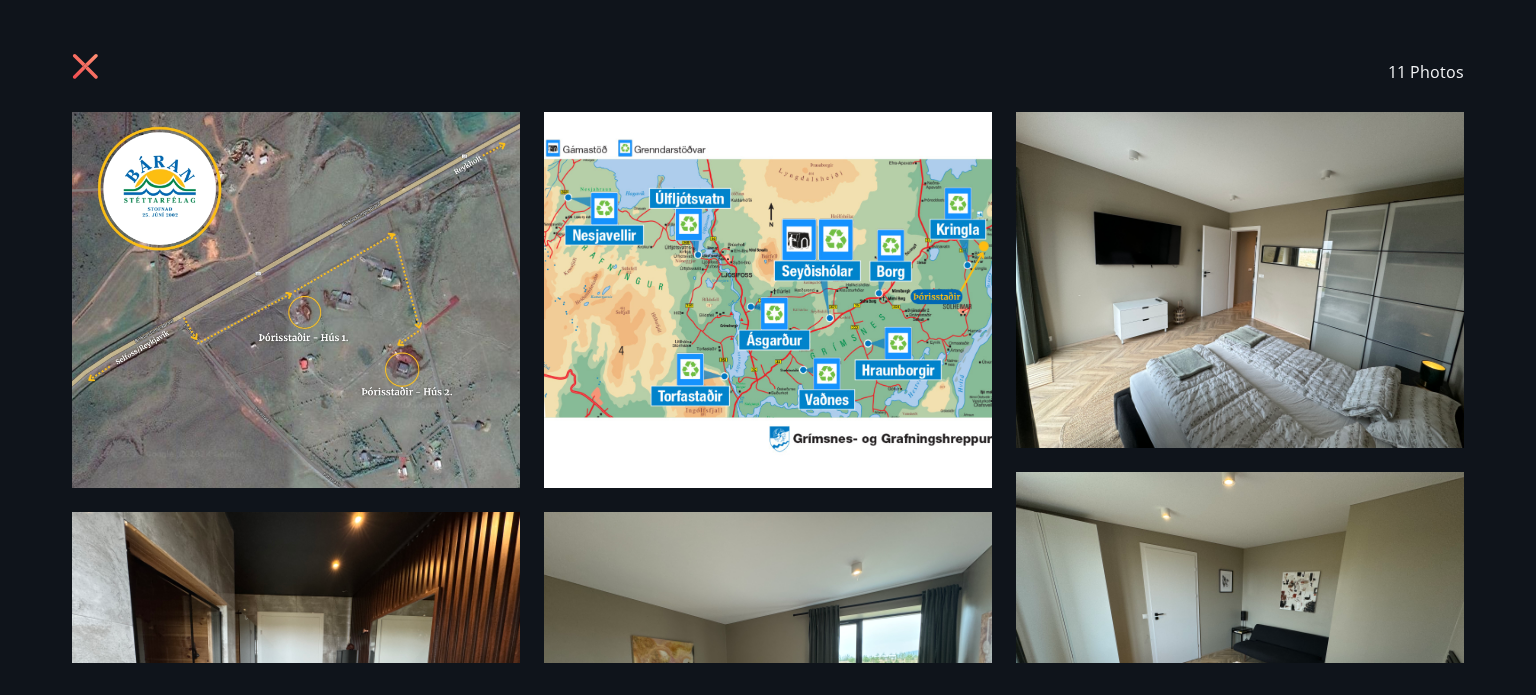 click 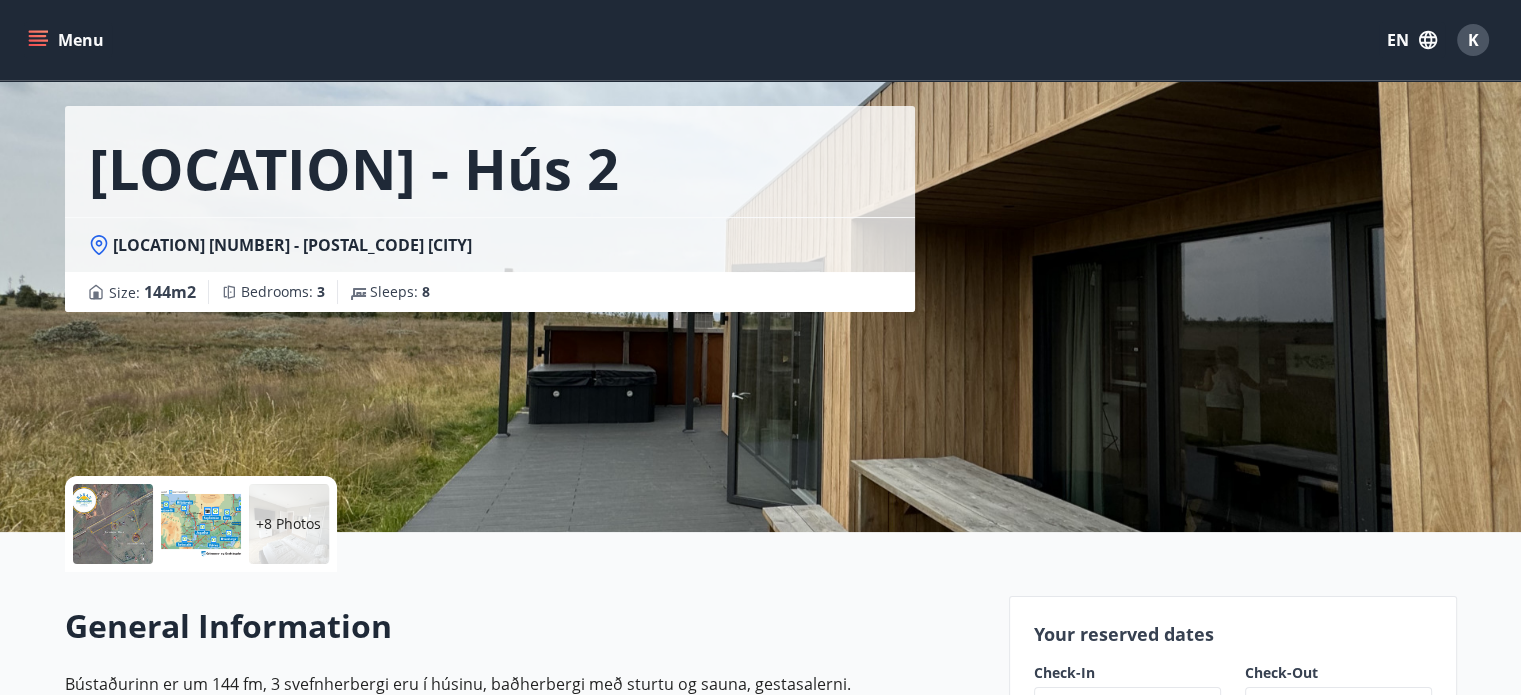 scroll, scrollTop: 0, scrollLeft: 0, axis: both 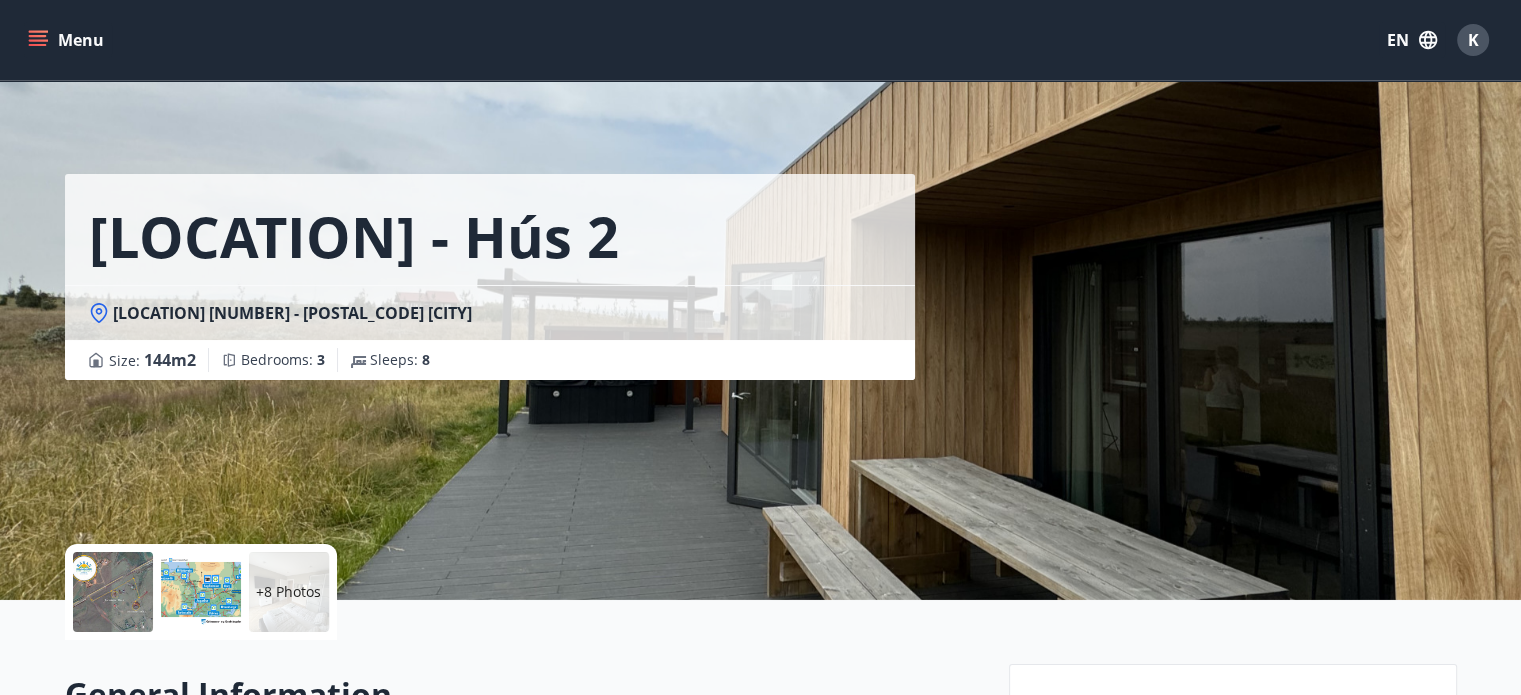 click on "Menu" at bounding box center (68, 40) 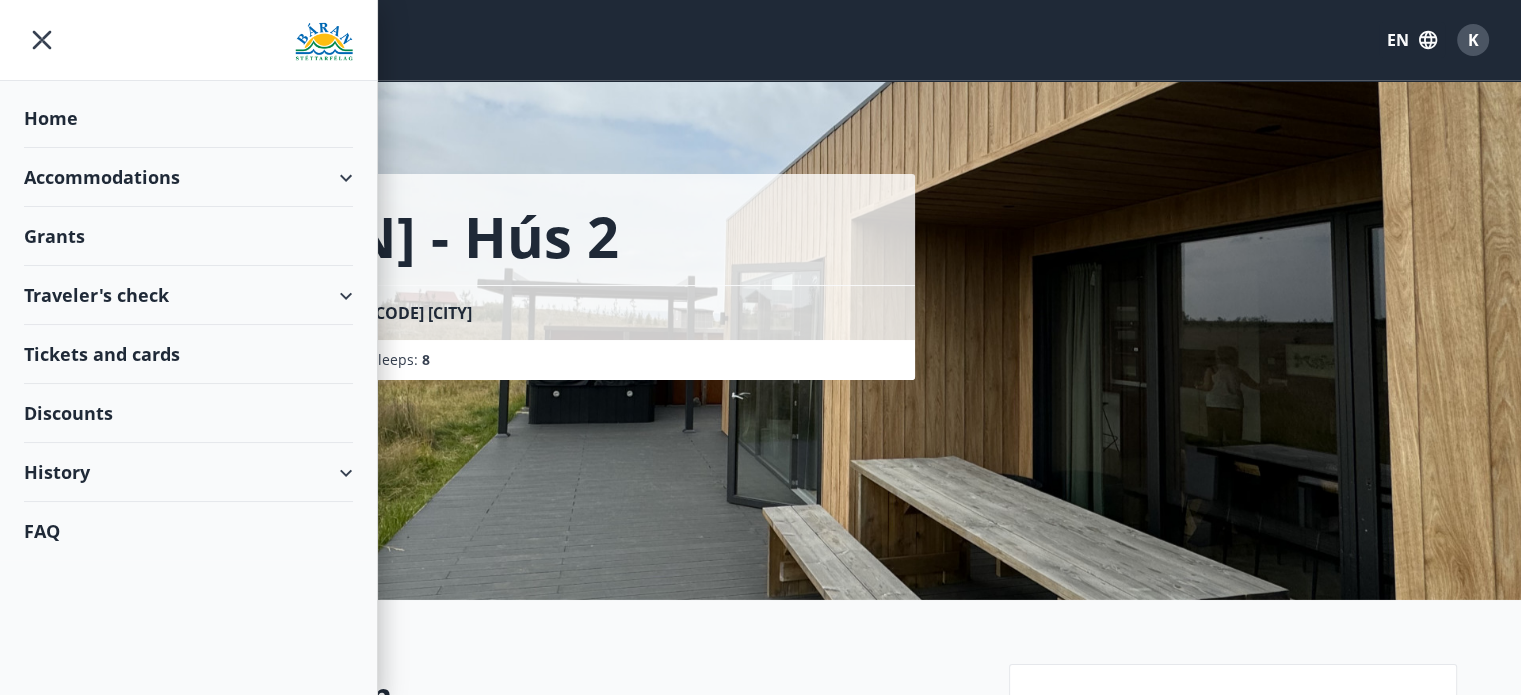 click on "Accommodations" at bounding box center [188, 177] 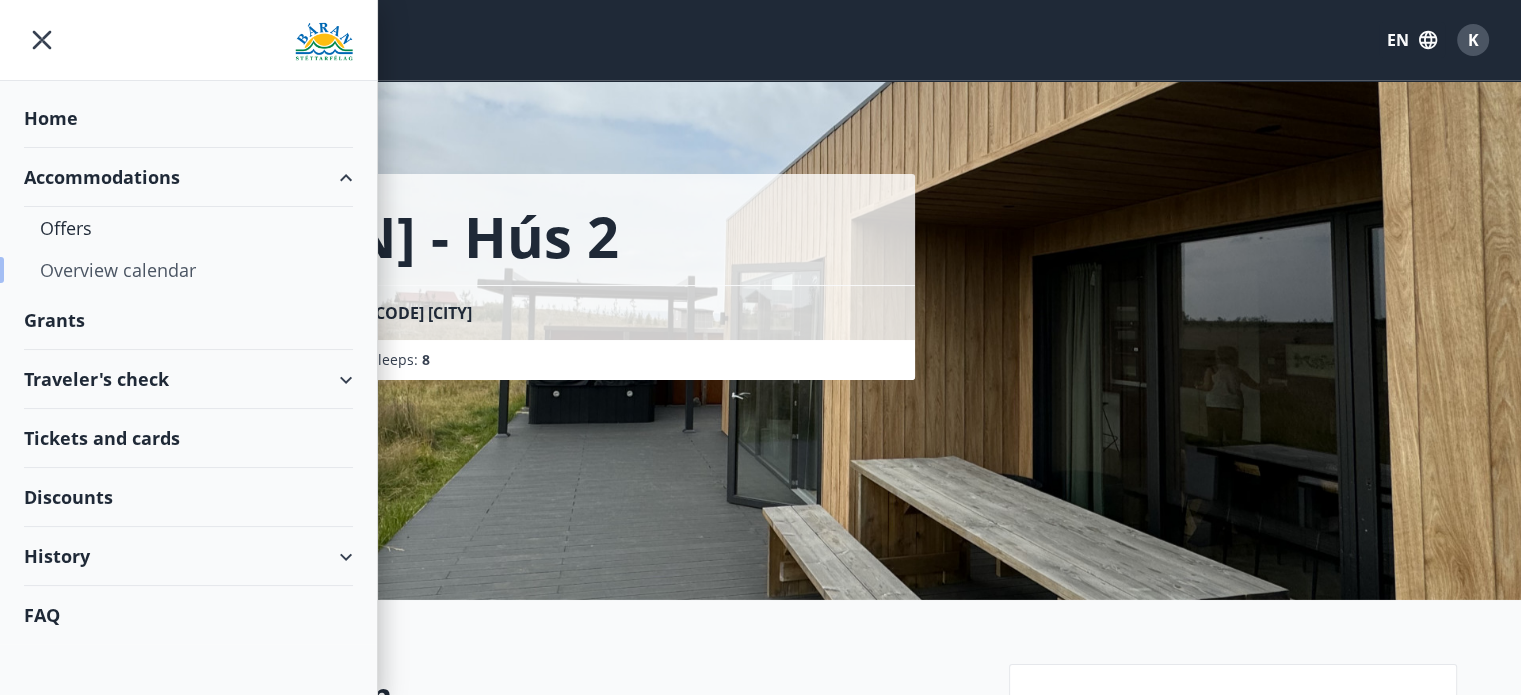 click on "Overview calendar" at bounding box center [188, 270] 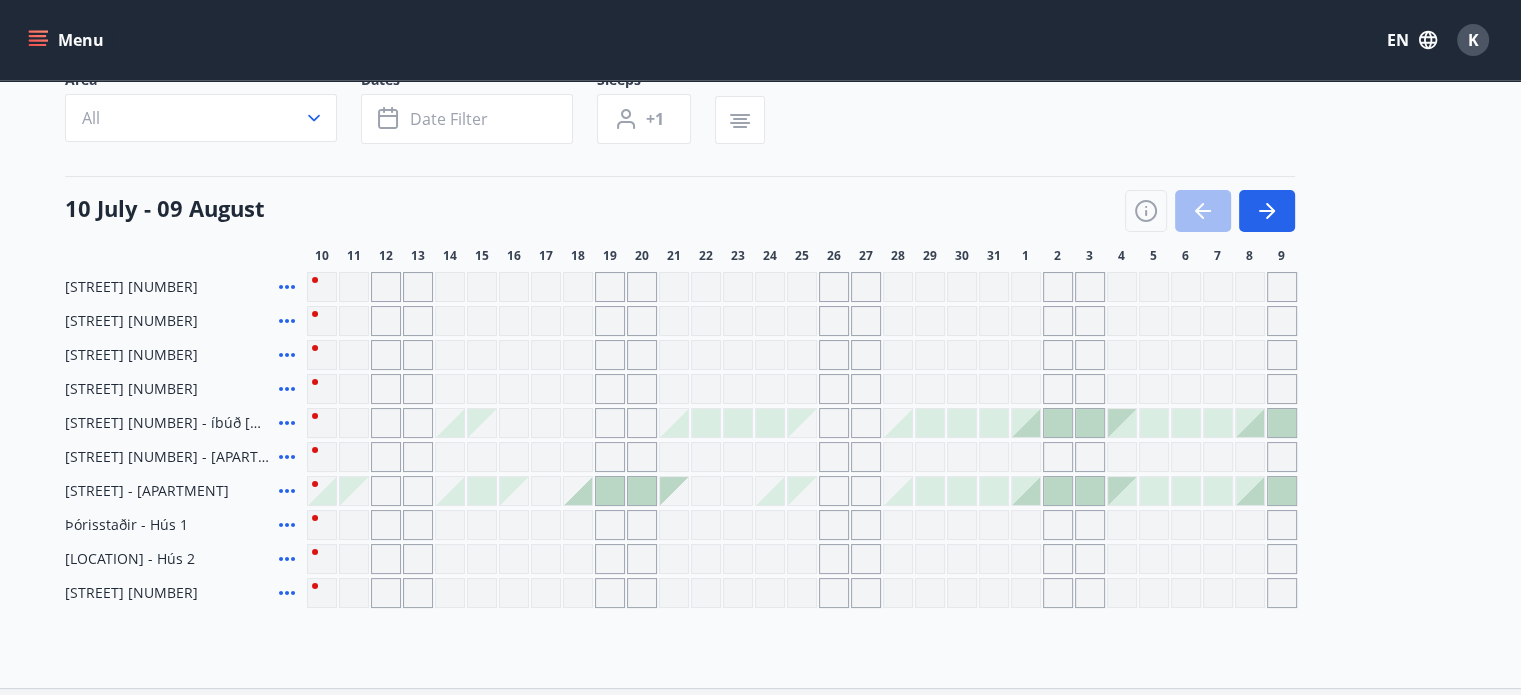 scroll, scrollTop: 164, scrollLeft: 0, axis: vertical 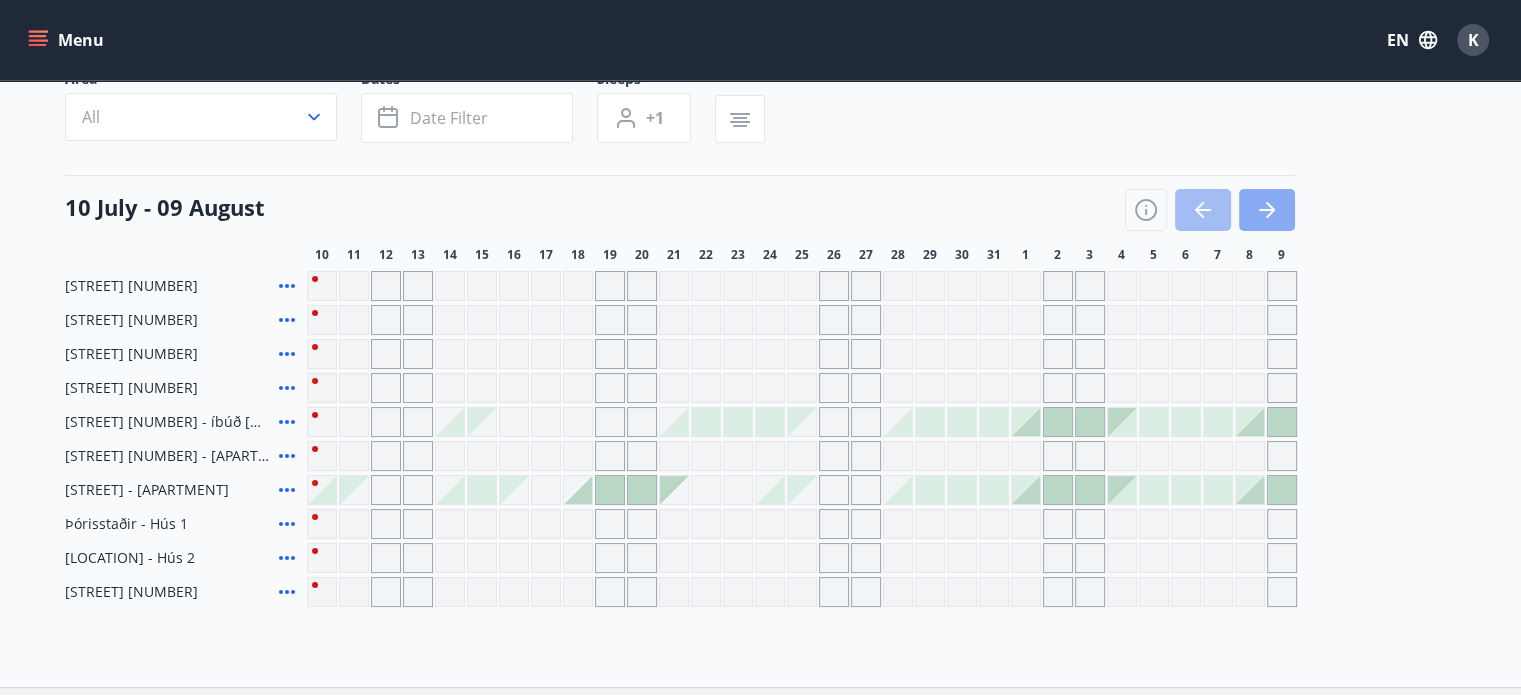 click at bounding box center (1267, 210) 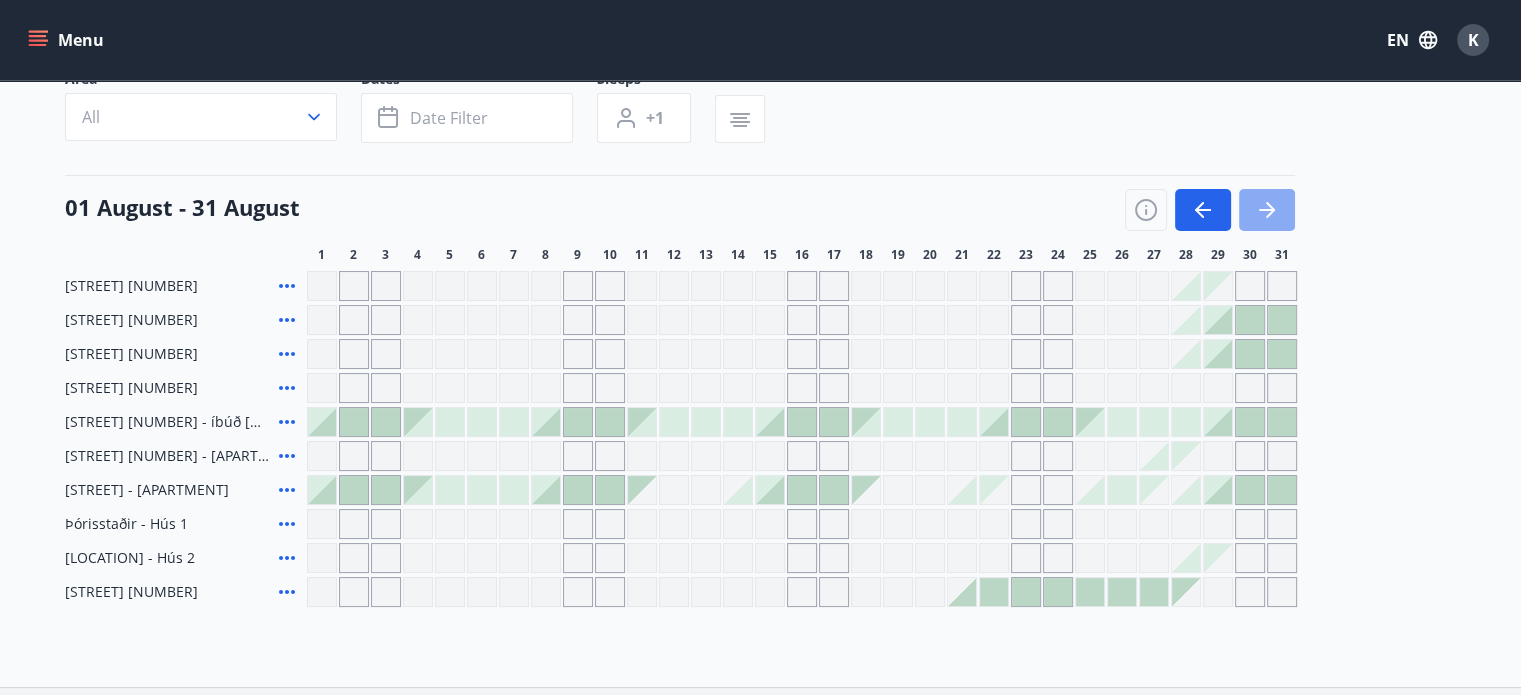 click at bounding box center [1267, 210] 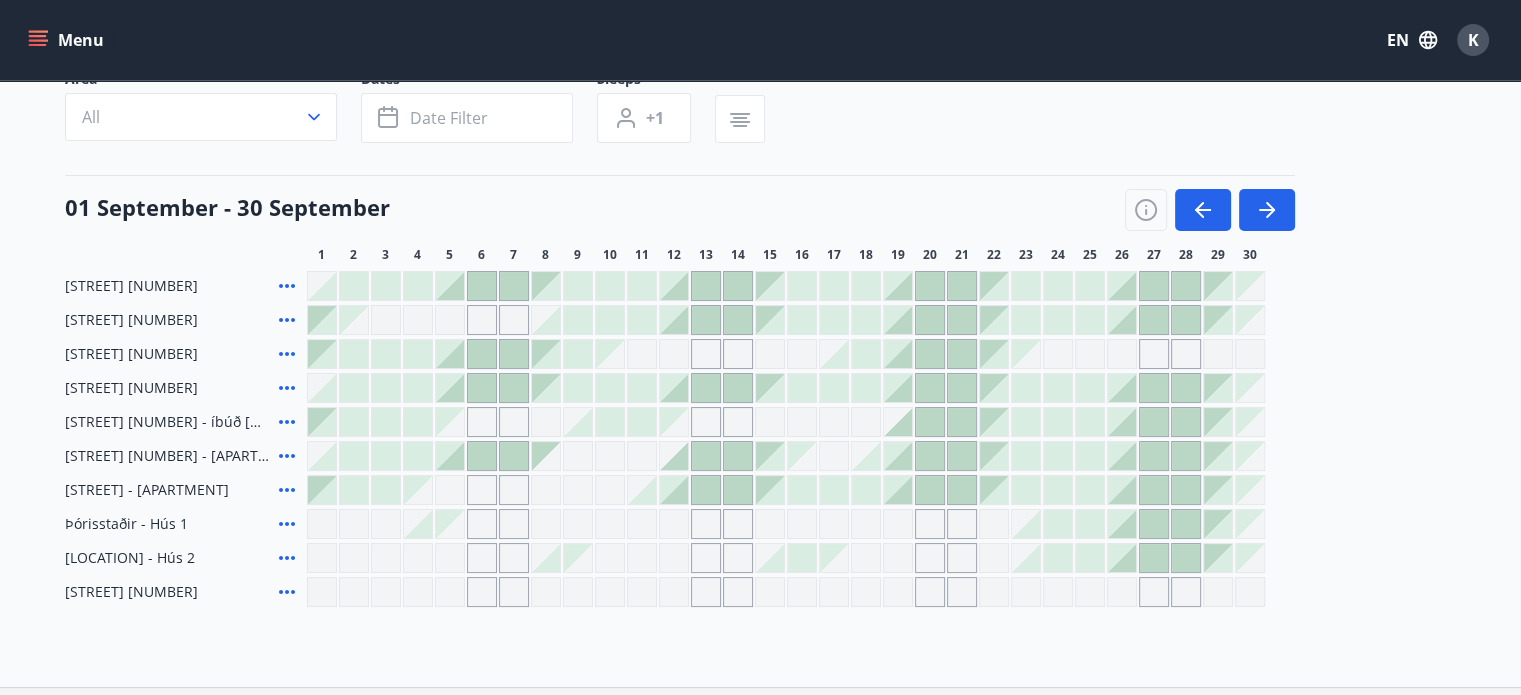 scroll, scrollTop: 0, scrollLeft: 0, axis: both 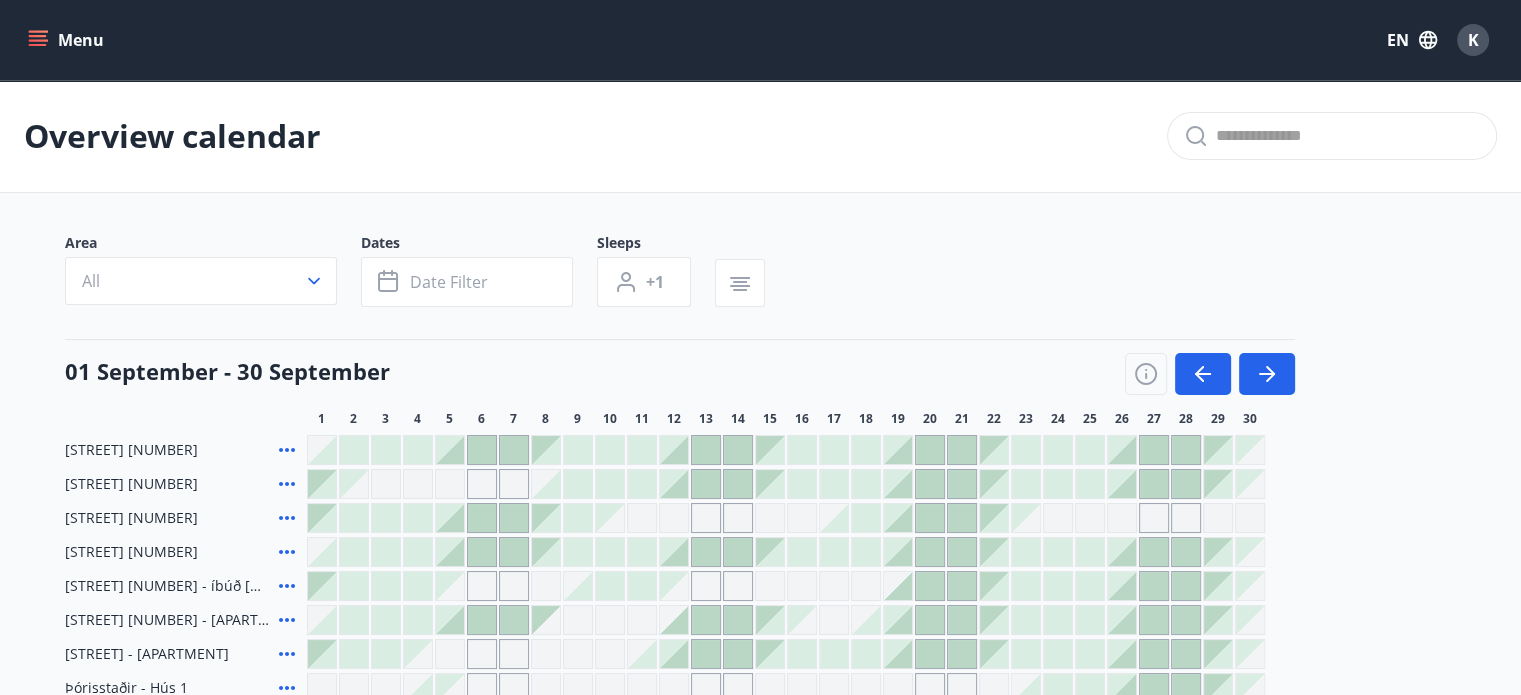 click 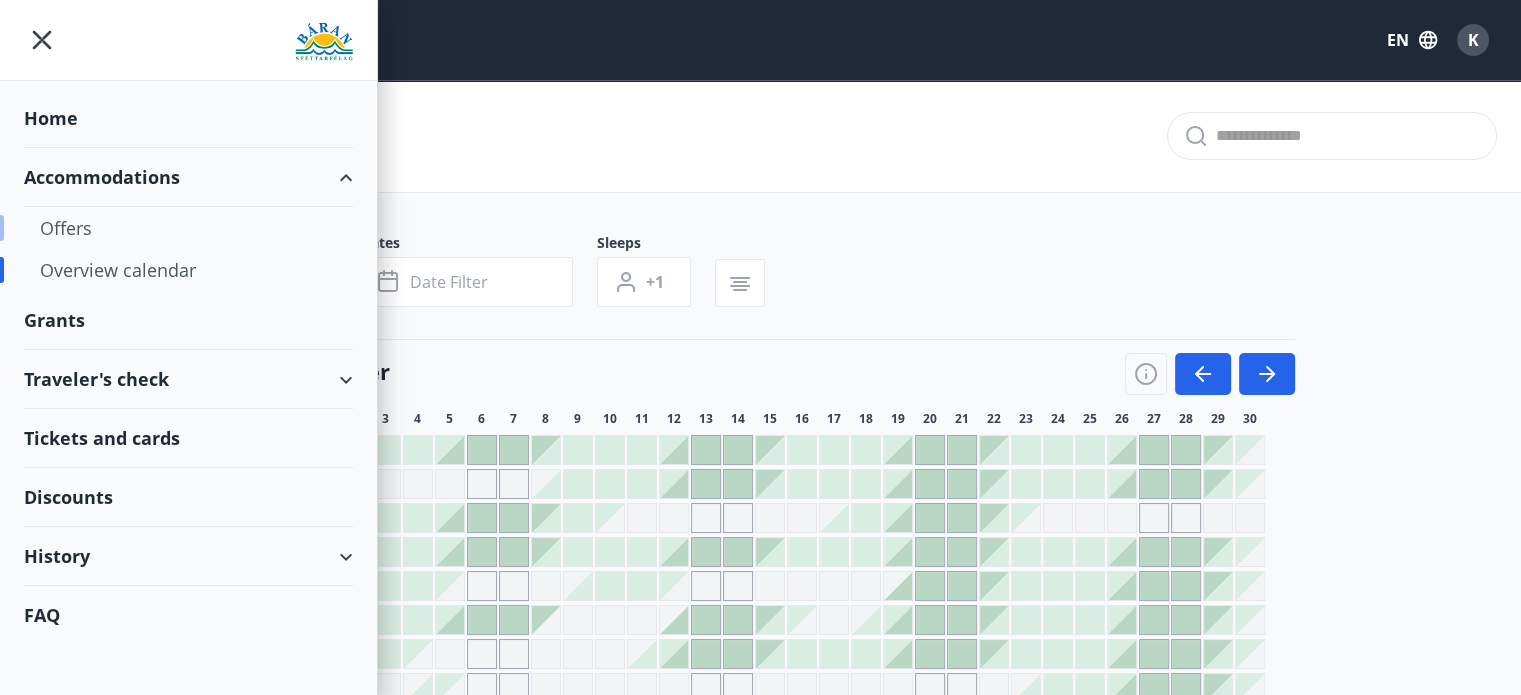 click on "Offers" at bounding box center (188, 228) 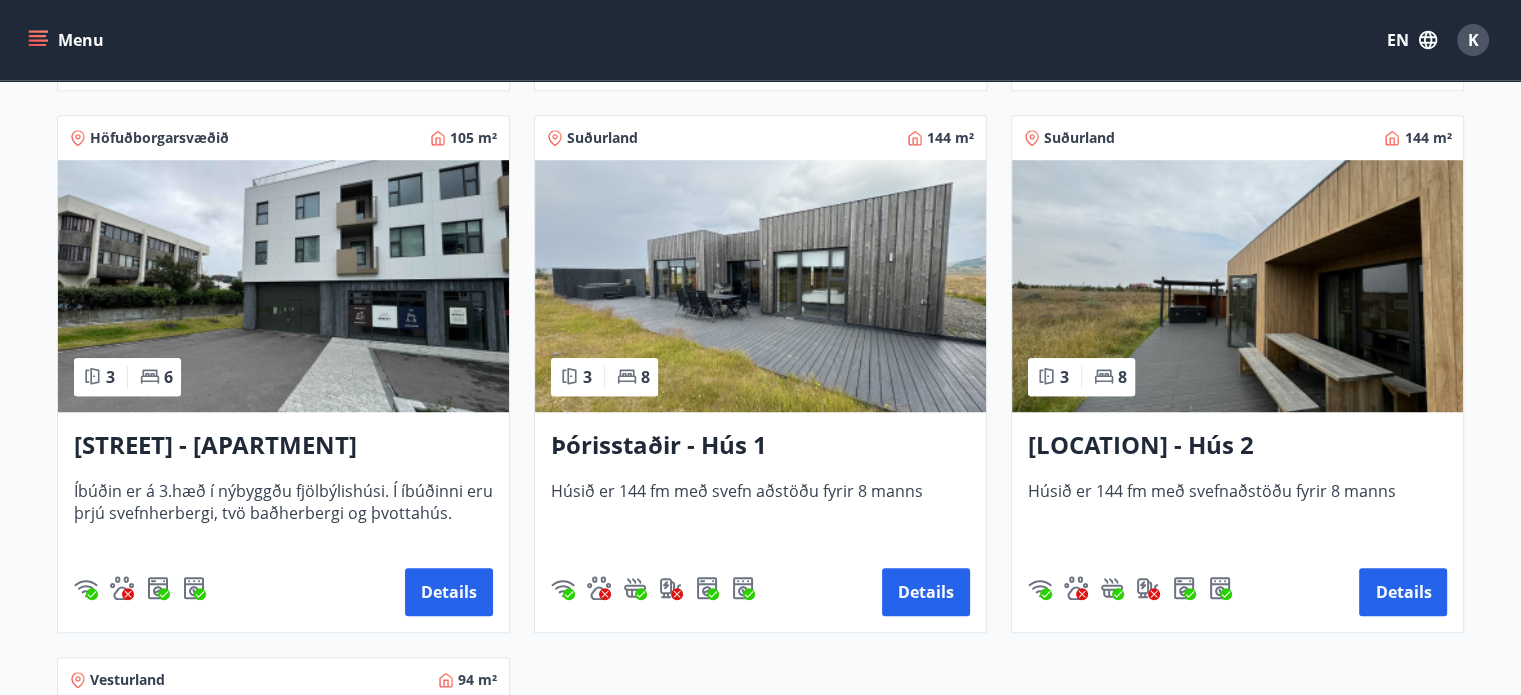 scroll, scrollTop: 1427, scrollLeft: 0, axis: vertical 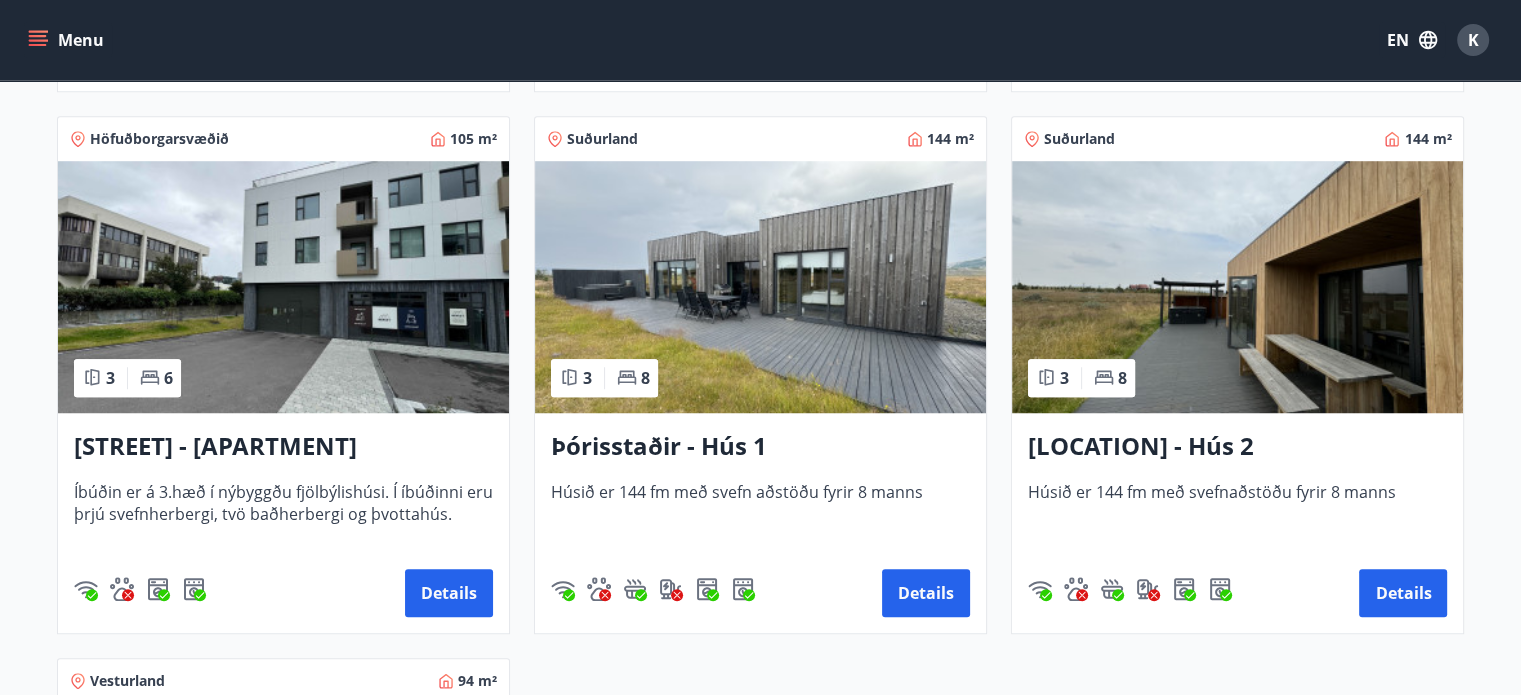 click at bounding box center [1237, 287] 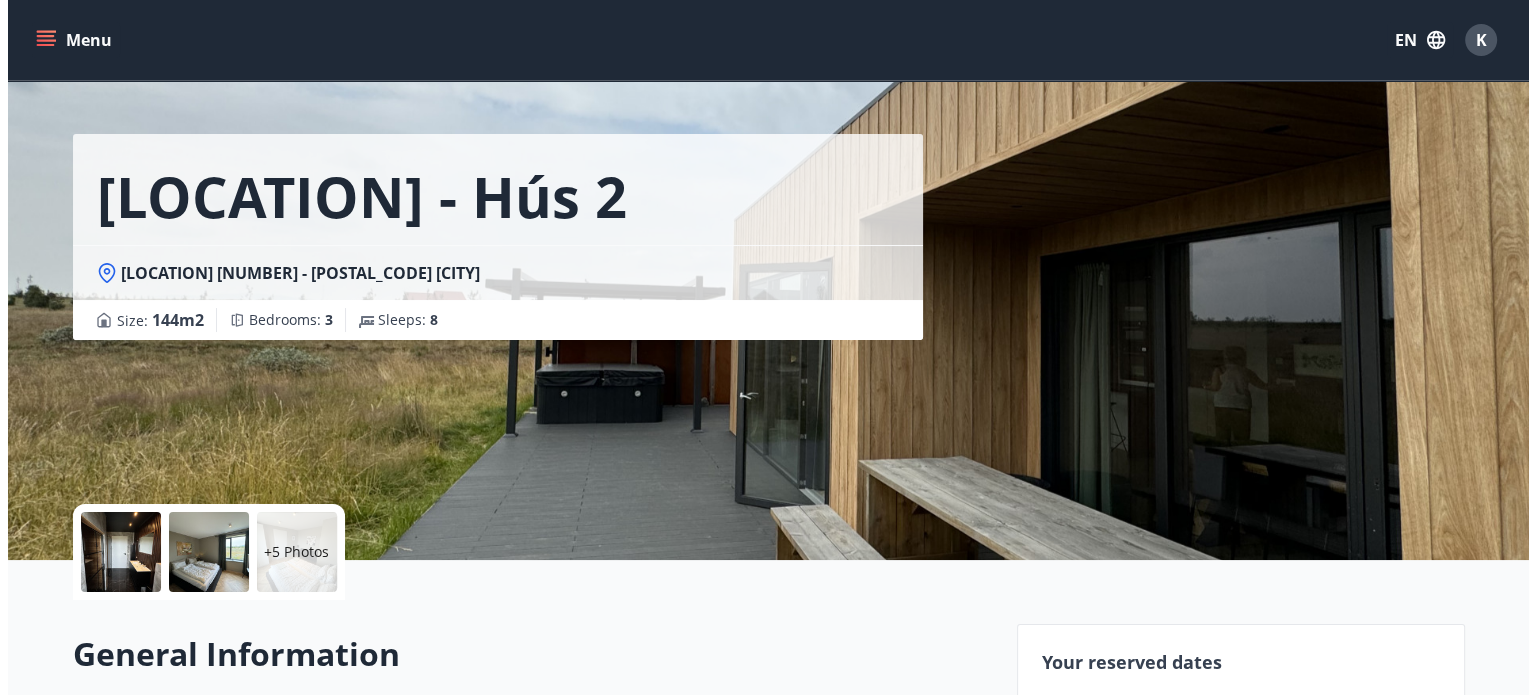 scroll, scrollTop: 32, scrollLeft: 0, axis: vertical 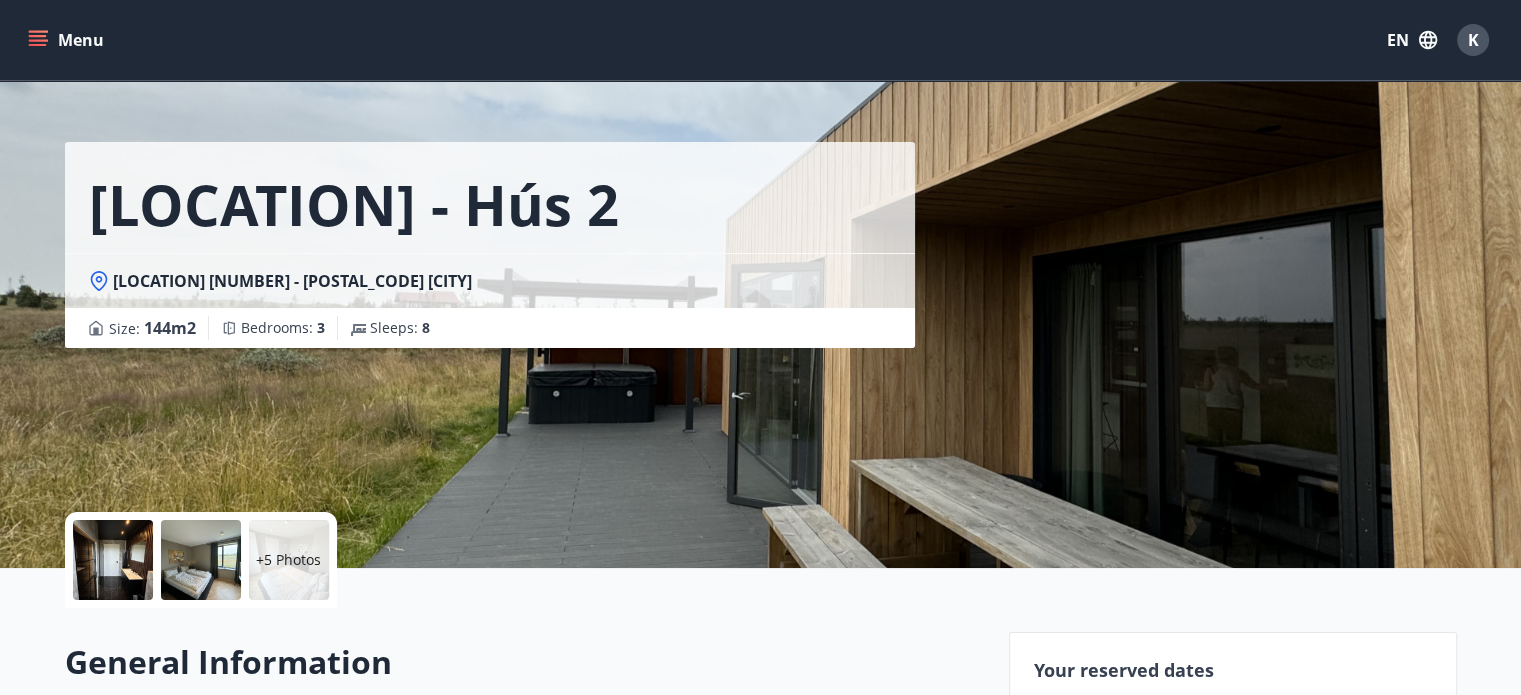 click on "+5 Photos" at bounding box center (288, 560) 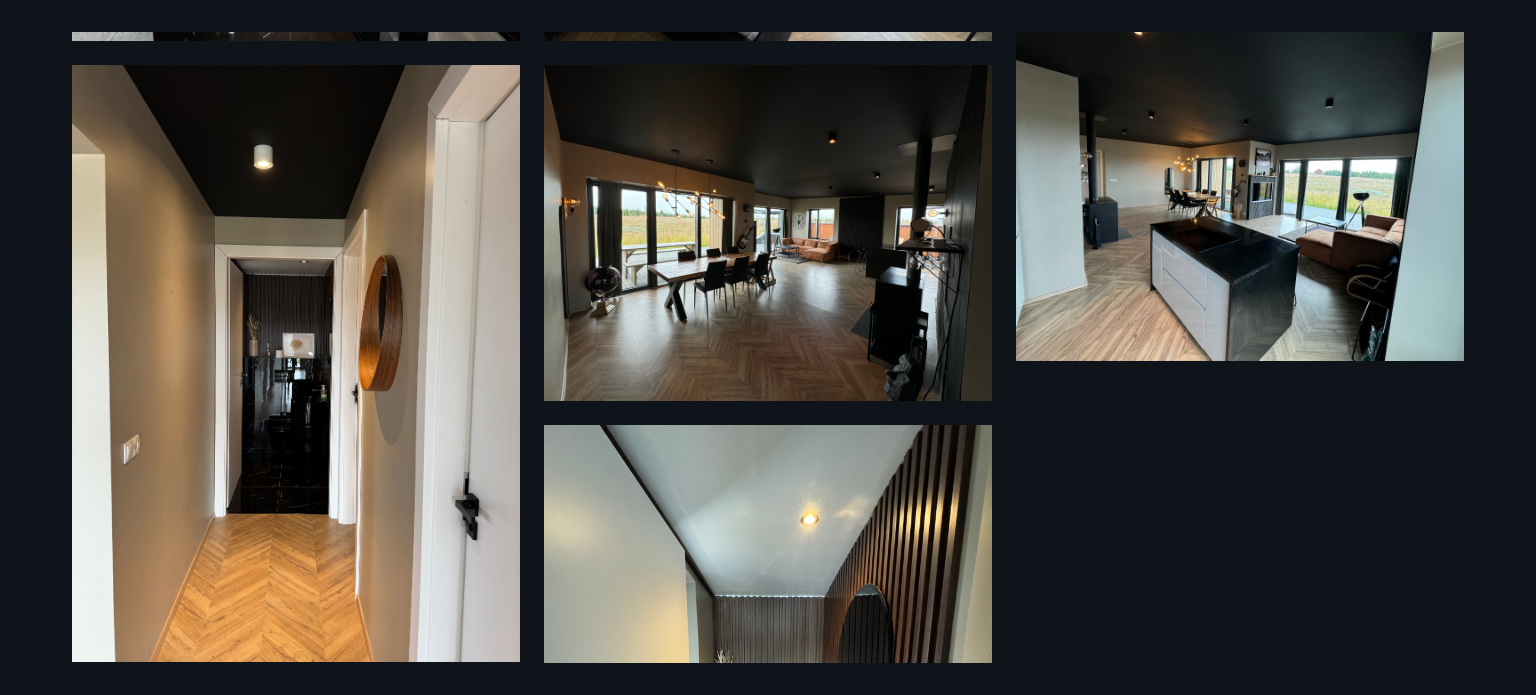 scroll, scrollTop: 810, scrollLeft: 0, axis: vertical 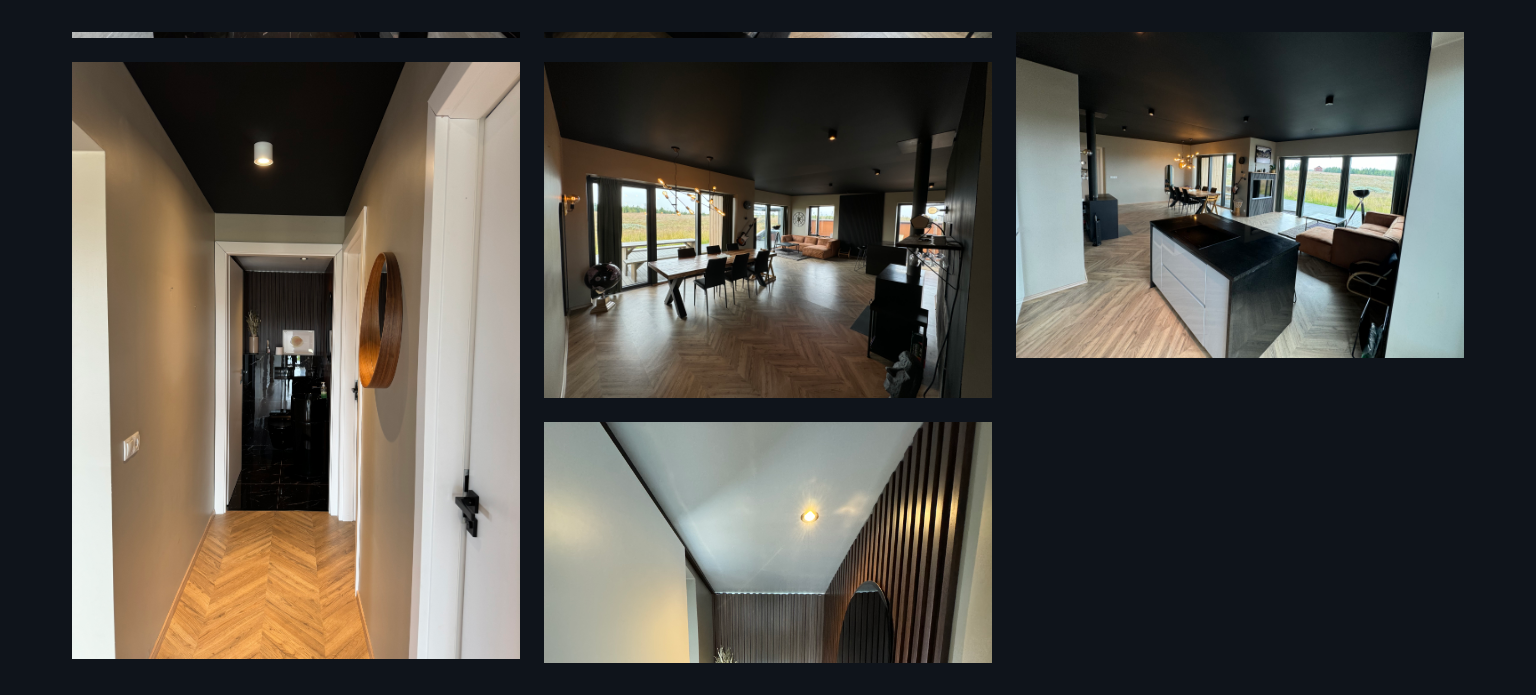 click at bounding box center [768, 230] 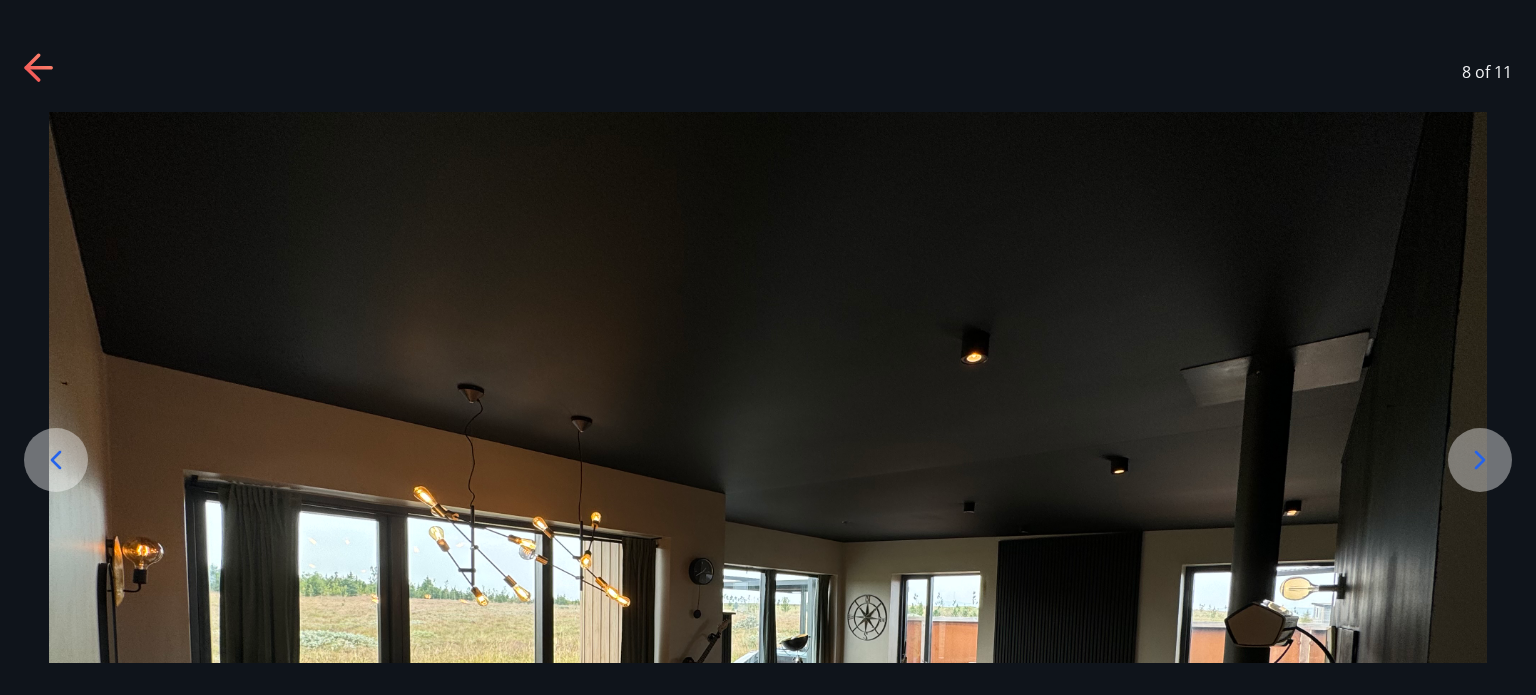 click at bounding box center (768, 651) 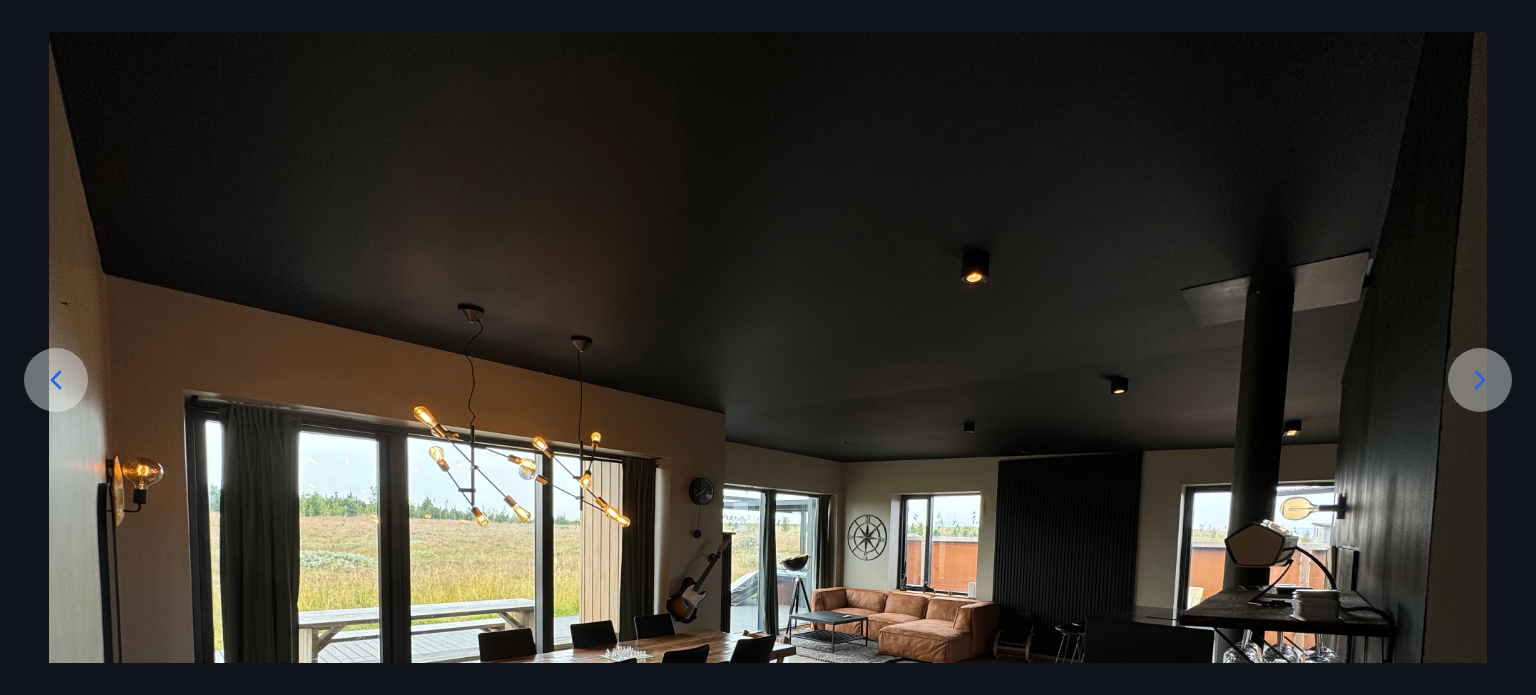 drag, startPoint x: 731, startPoint y: 275, endPoint x: 706, endPoint y: 147, distance: 130.41856 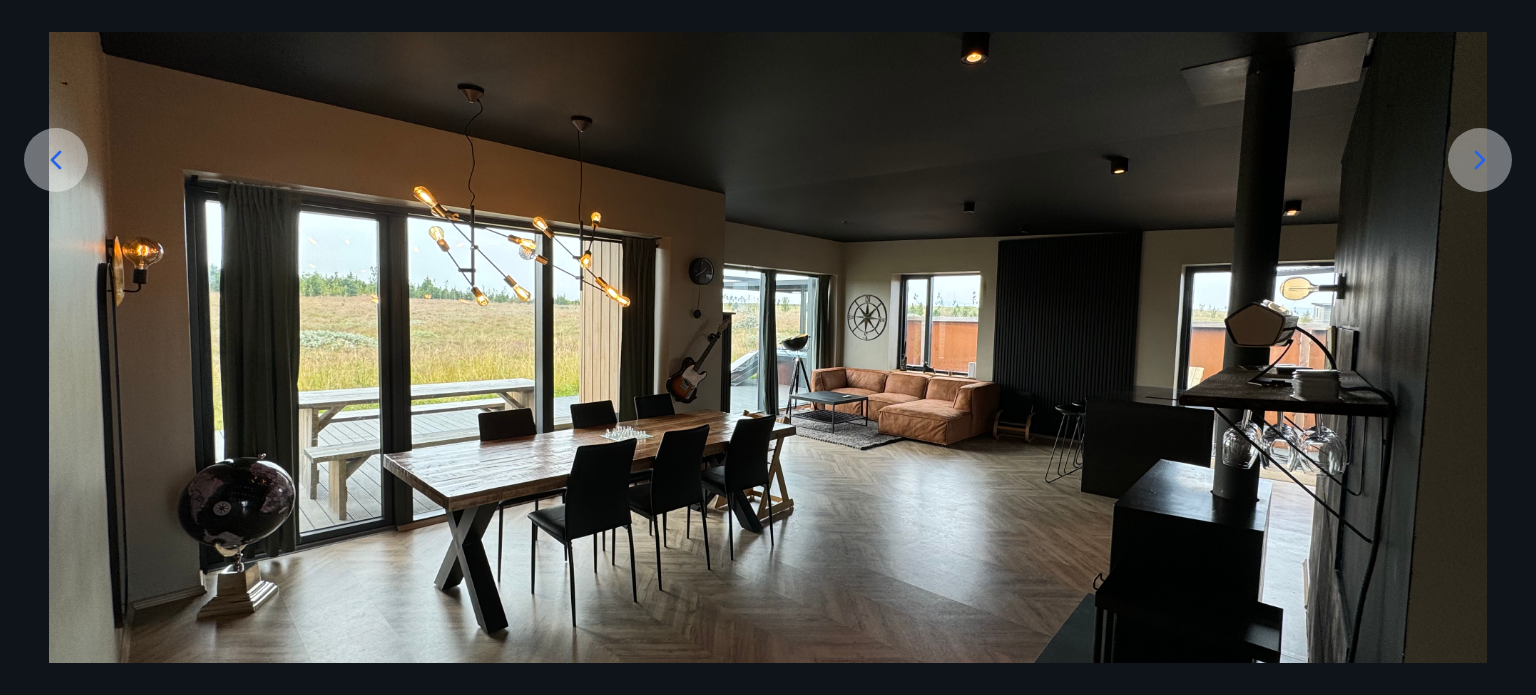 scroll, scrollTop: 298, scrollLeft: 0, axis: vertical 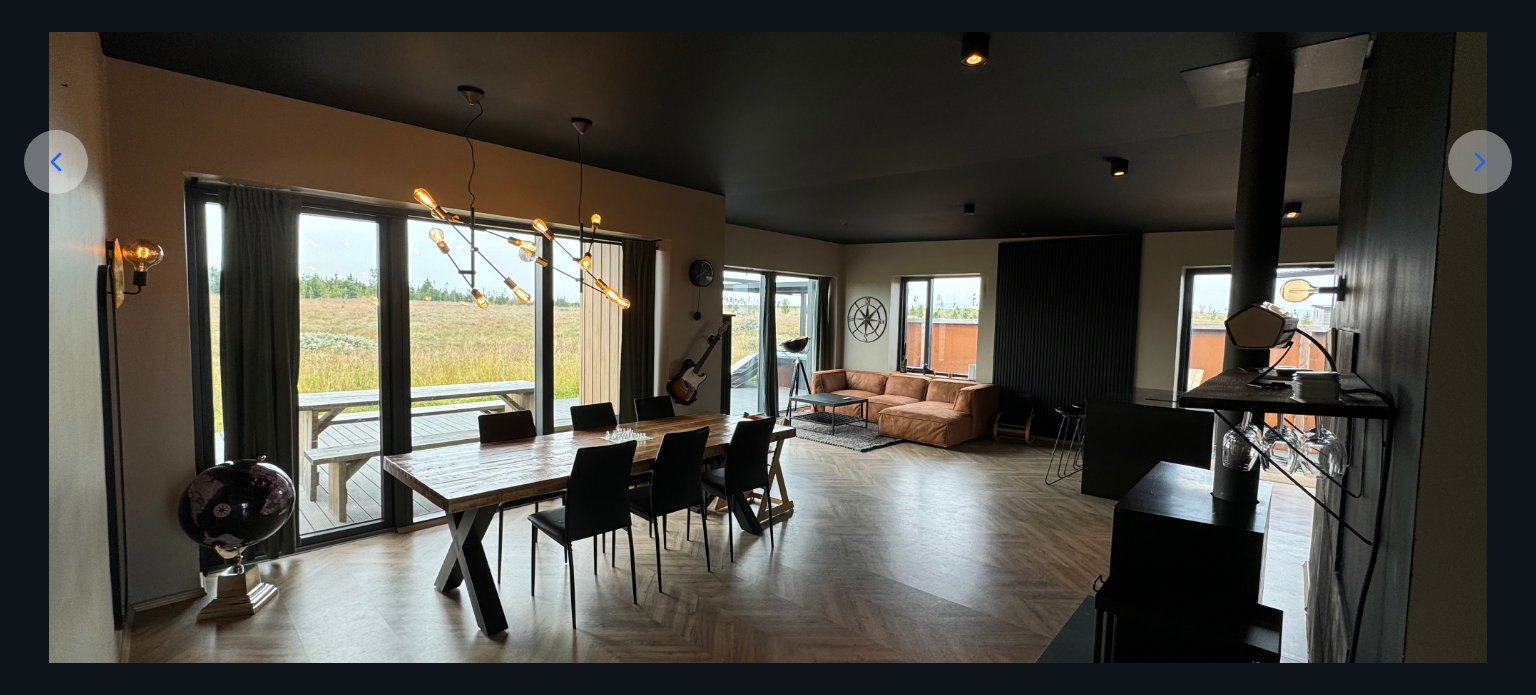 click 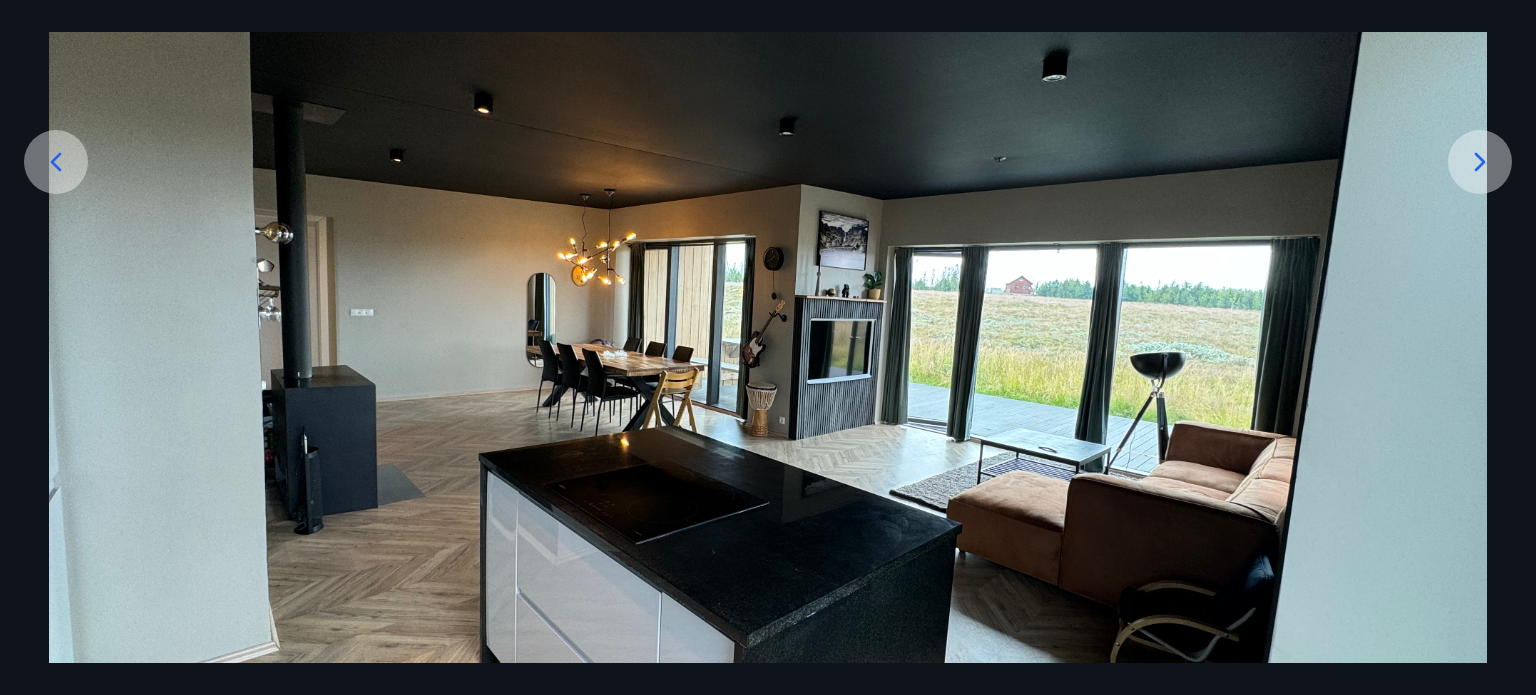 click 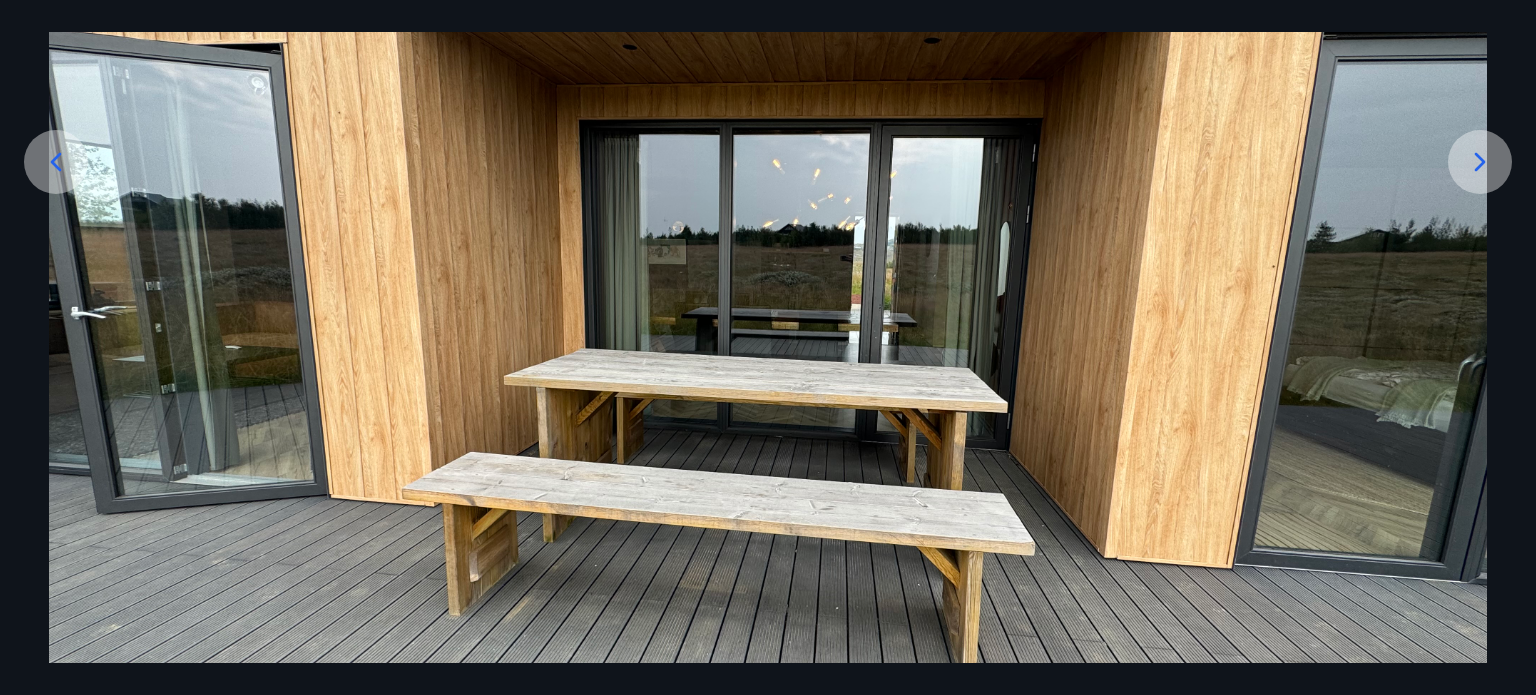 click 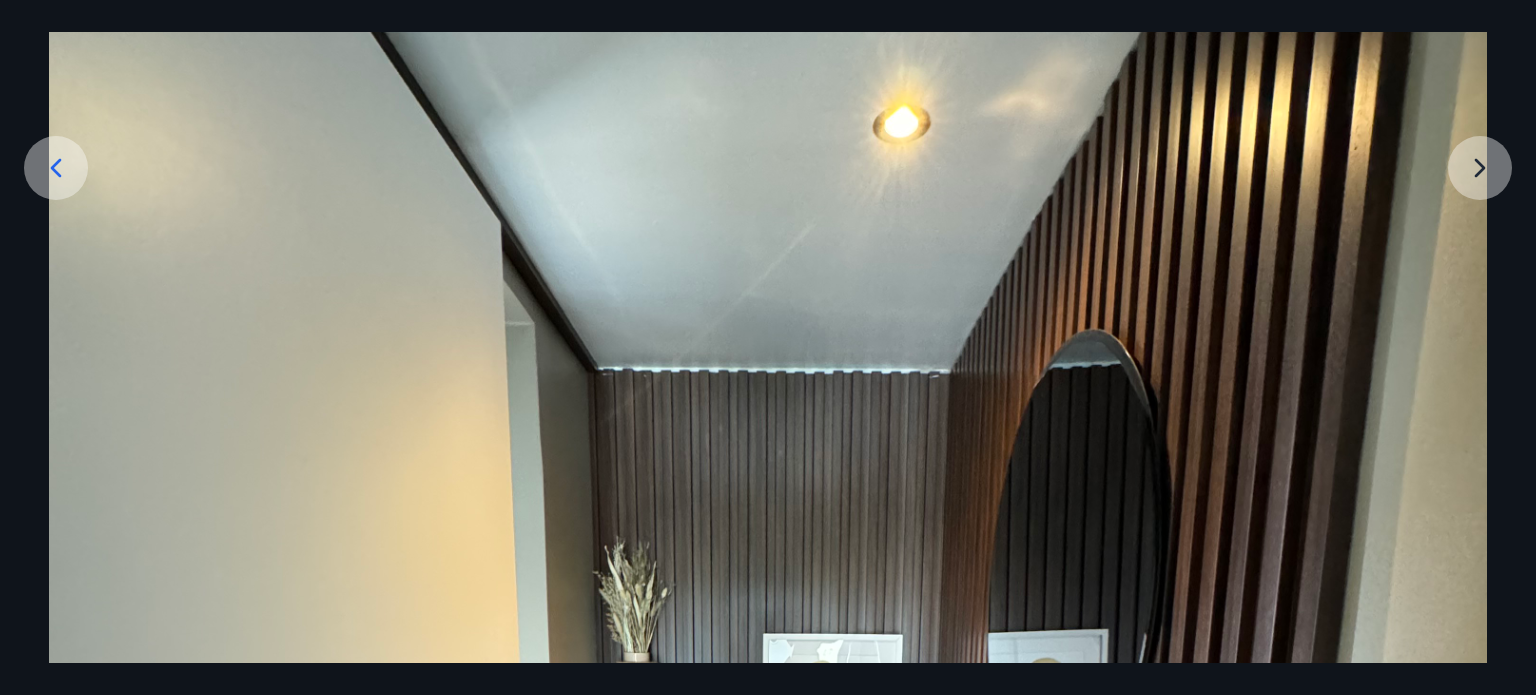 scroll, scrollTop: 290, scrollLeft: 0, axis: vertical 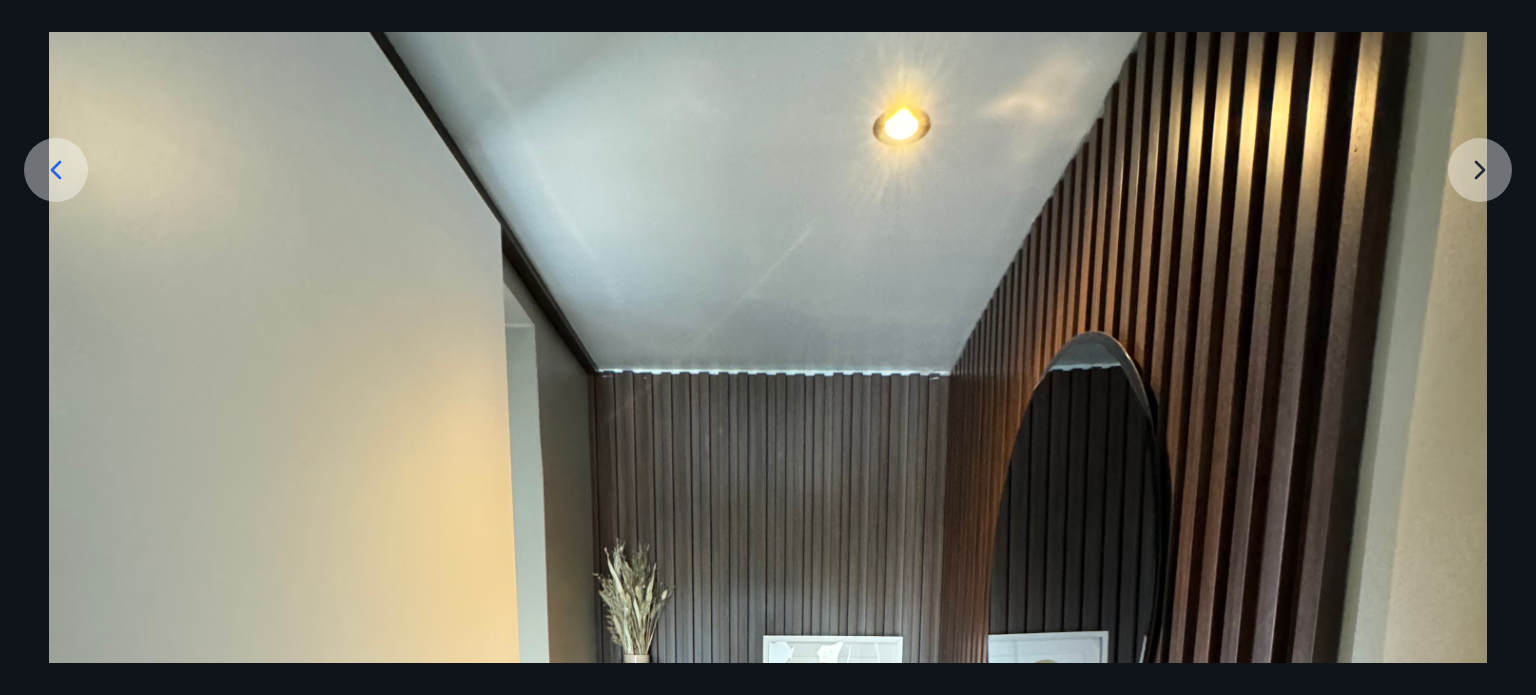 click at bounding box center [768, 780] 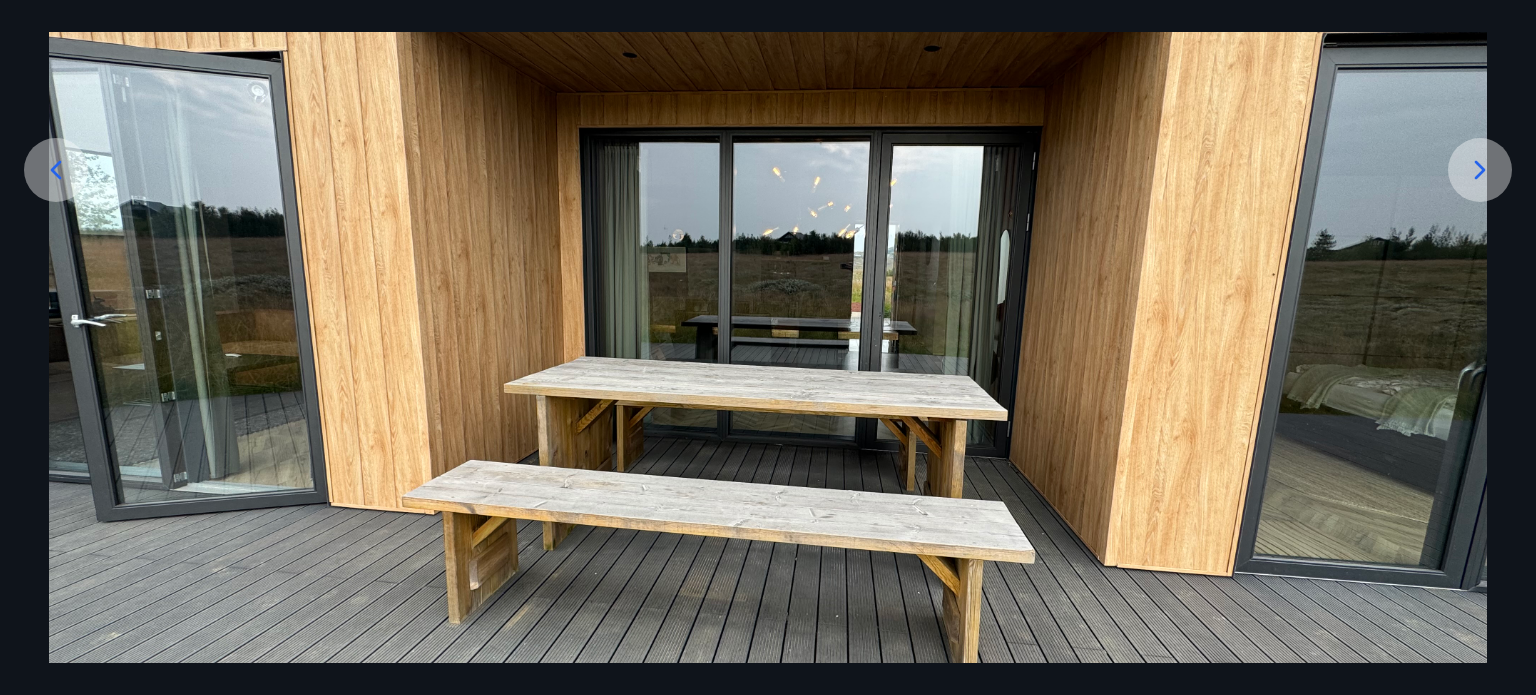 click 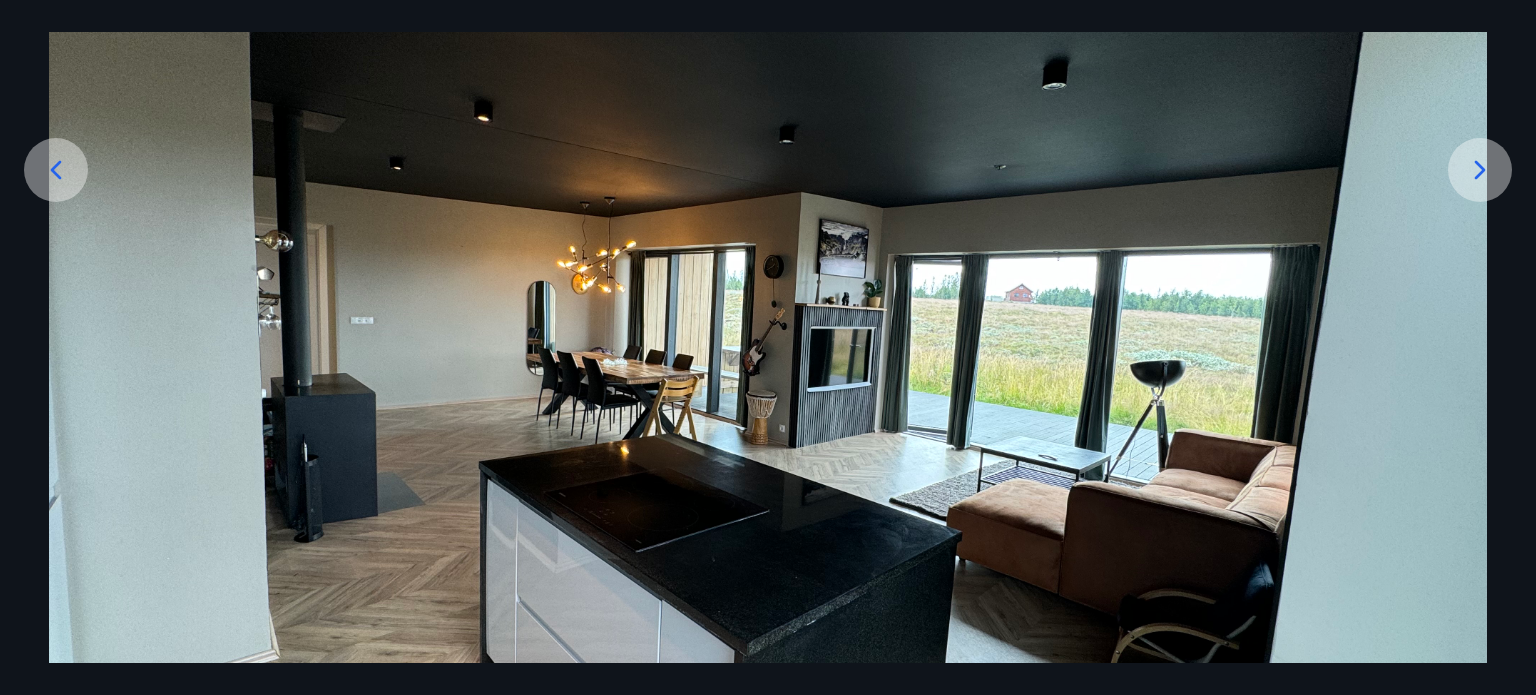 click 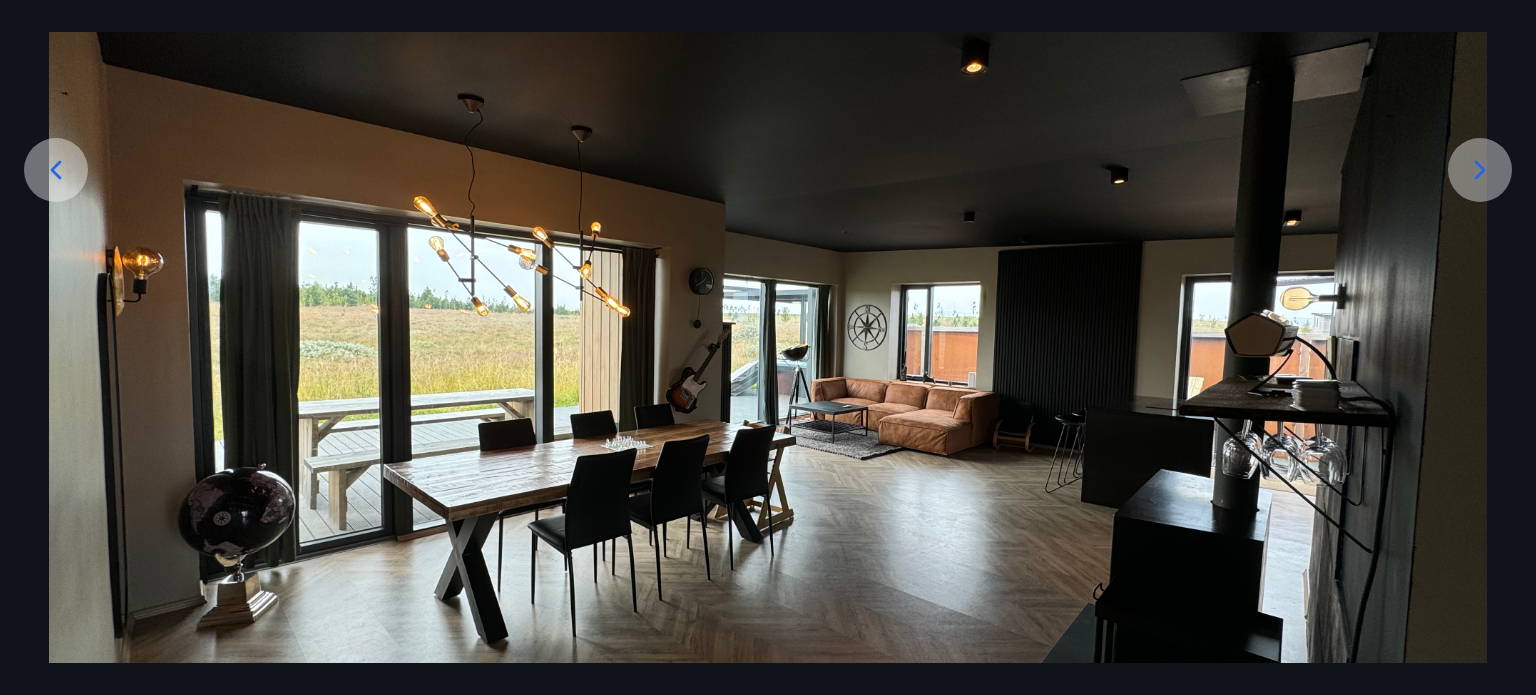 click 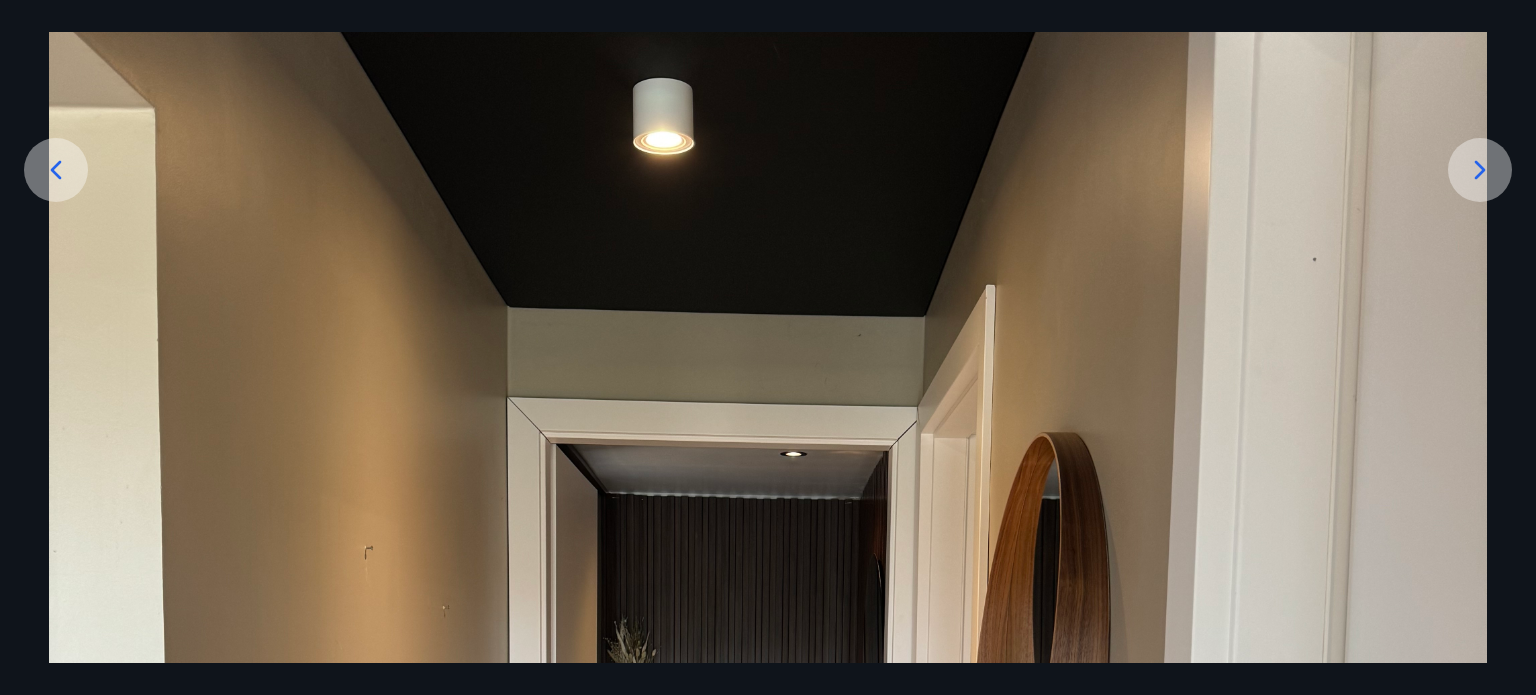 click 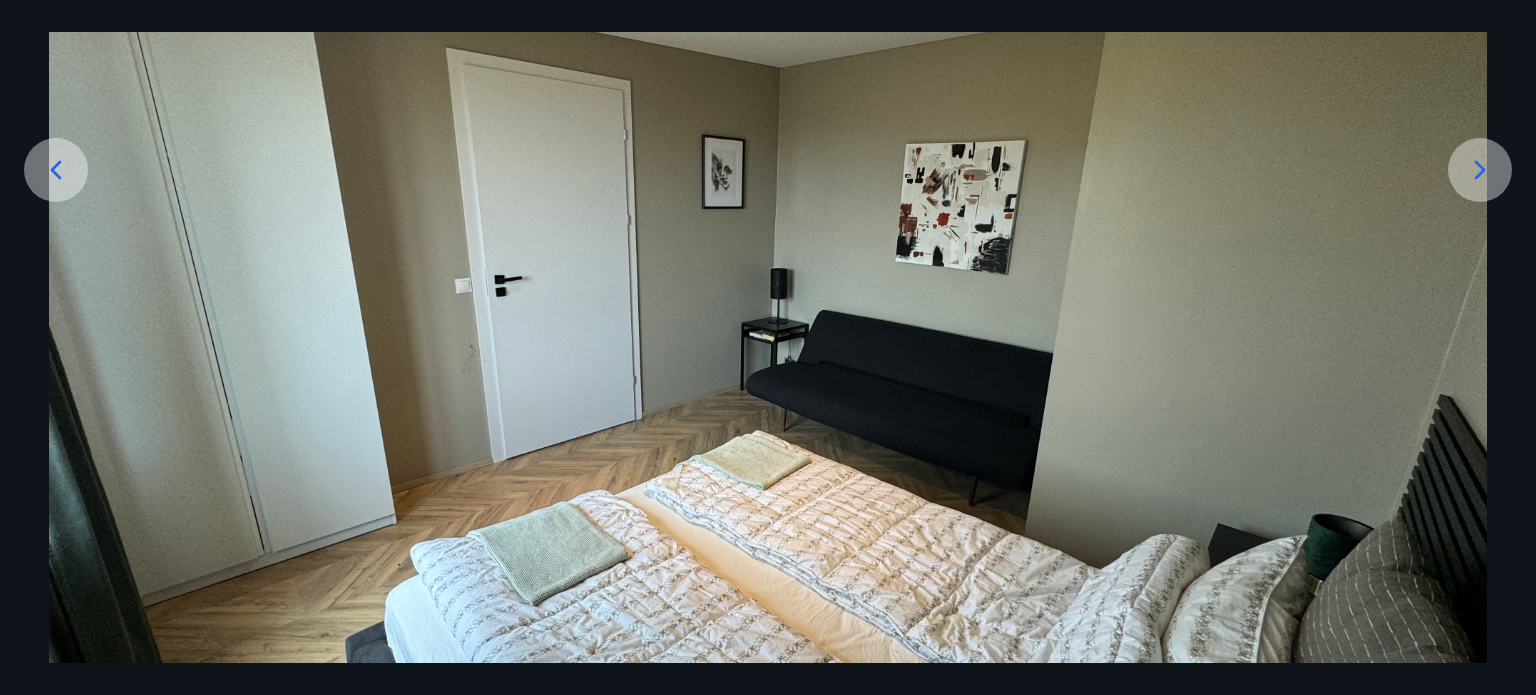 click 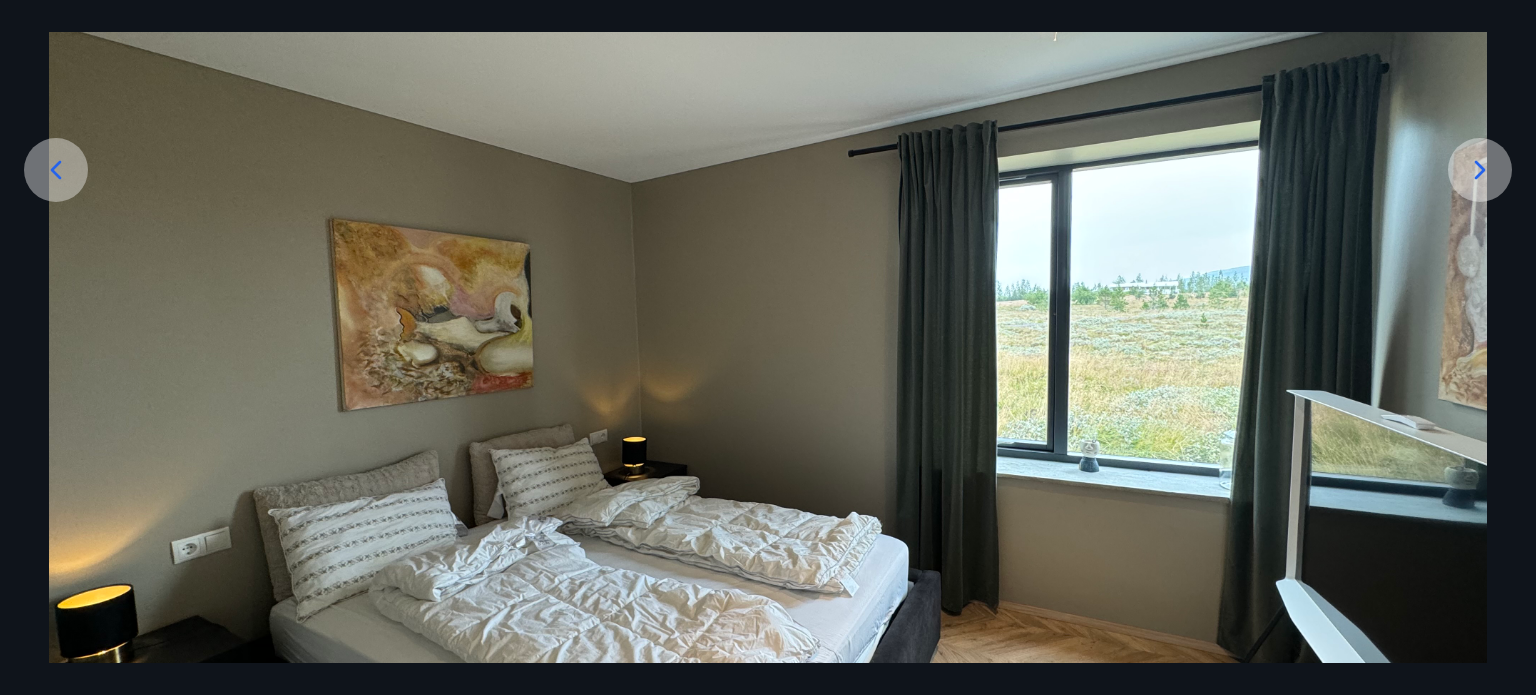 click 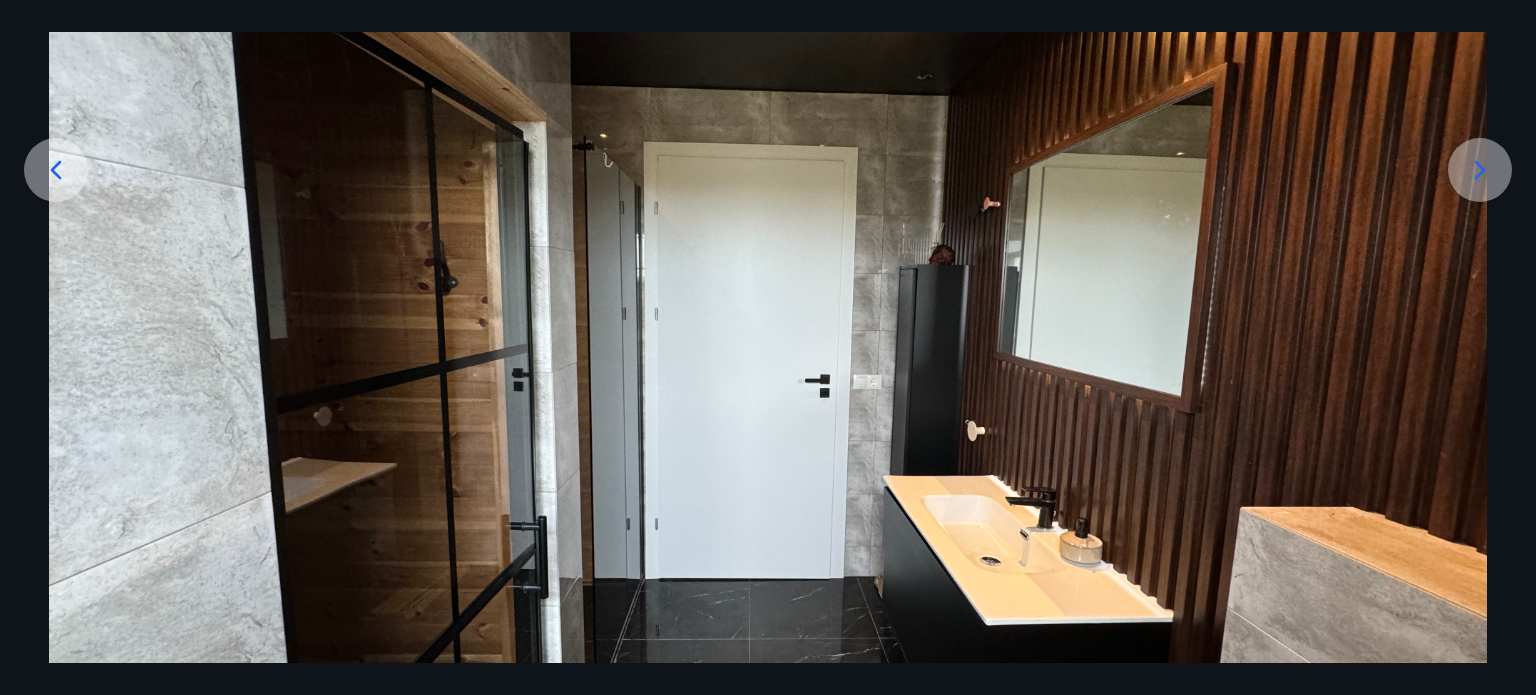click 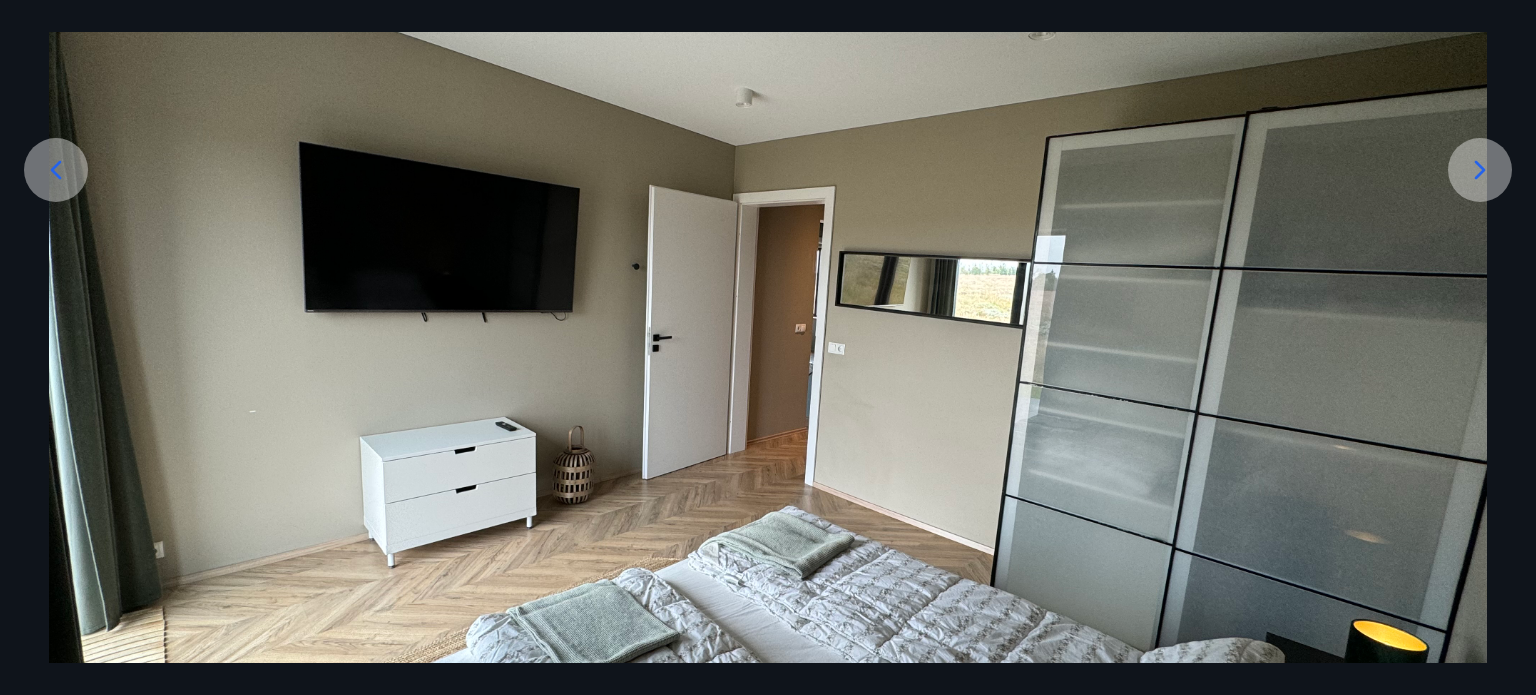 click at bounding box center (1480, 170) 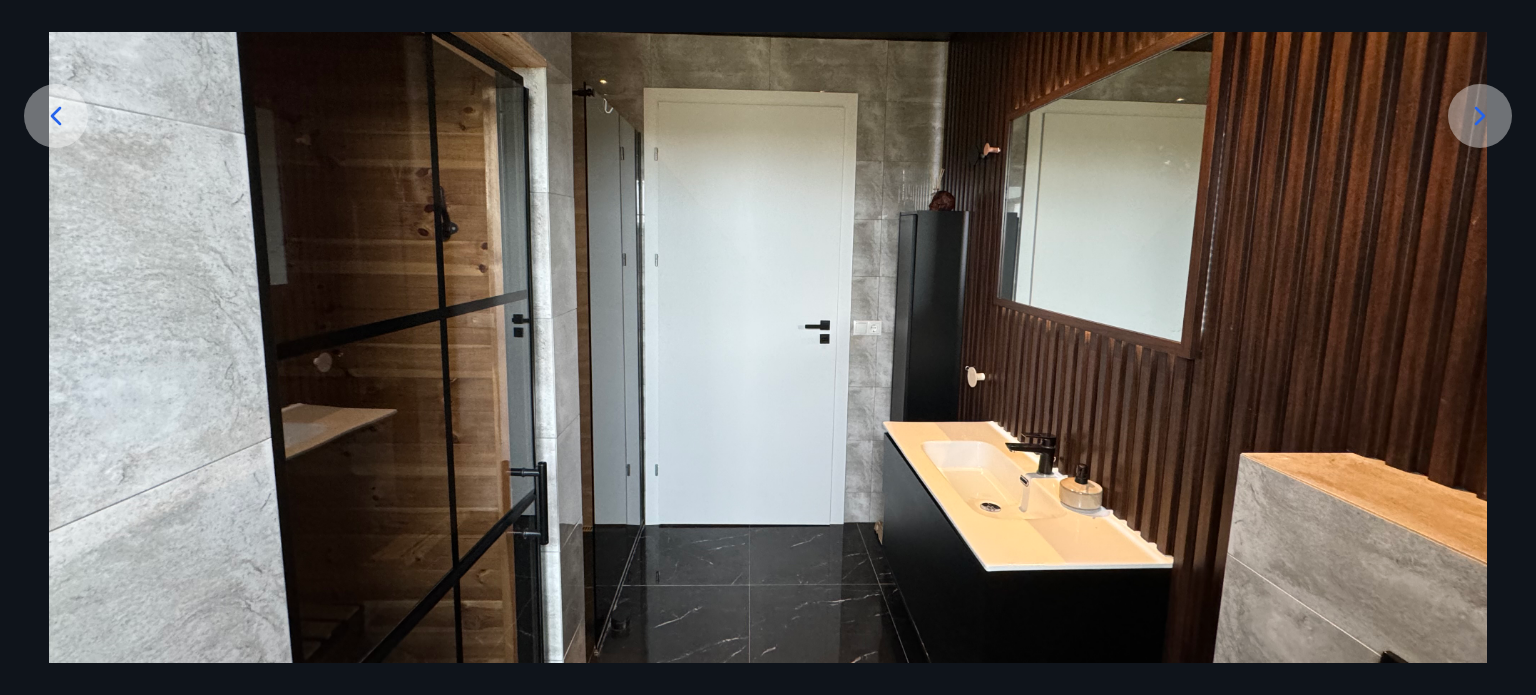 scroll, scrollTop: 343, scrollLeft: 0, axis: vertical 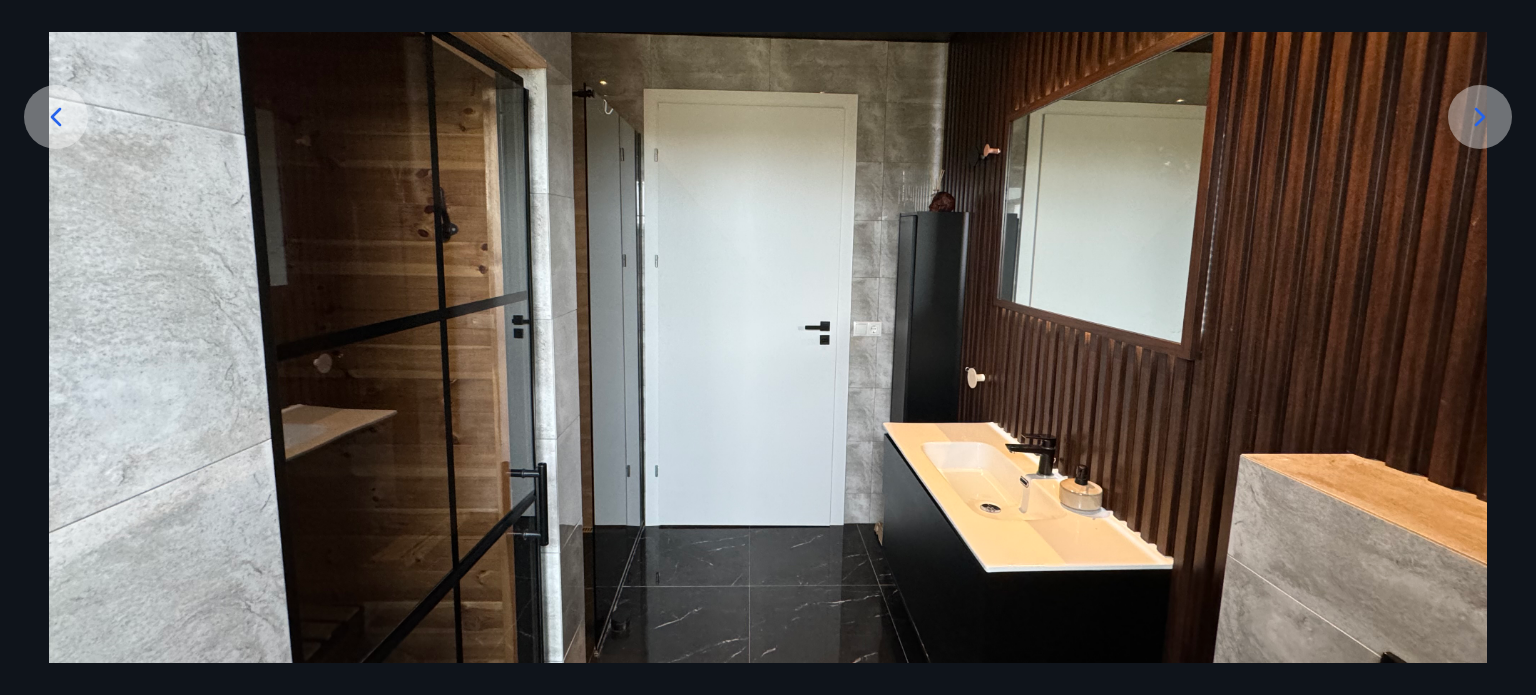 click 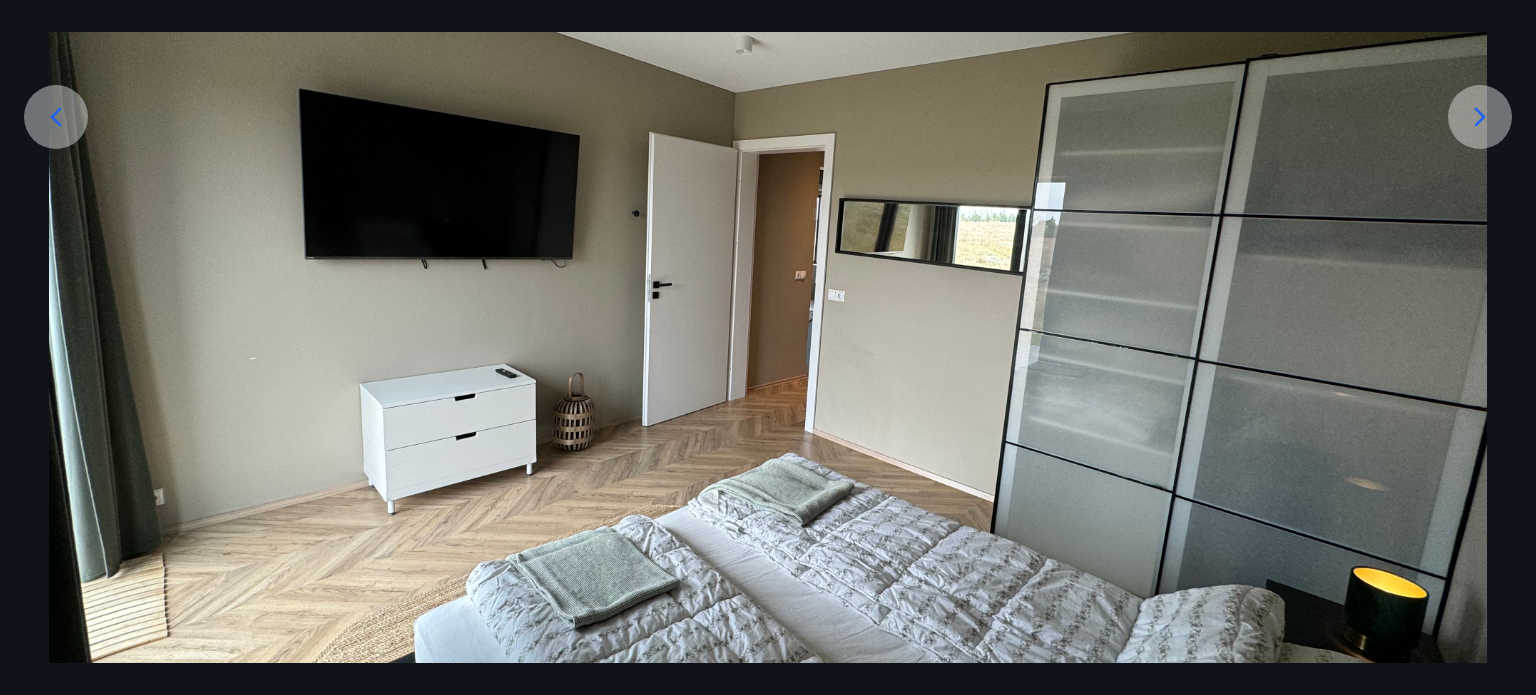 click 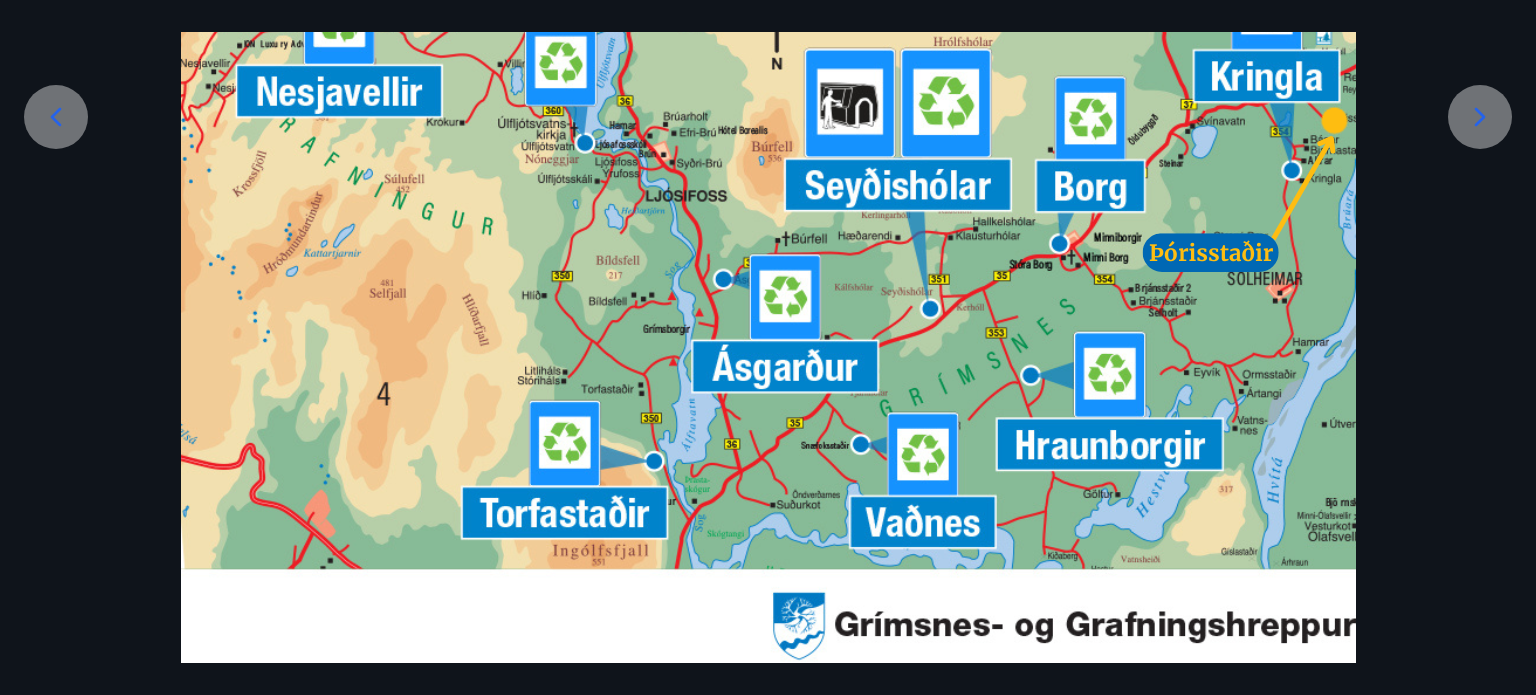 click at bounding box center [768, 261] 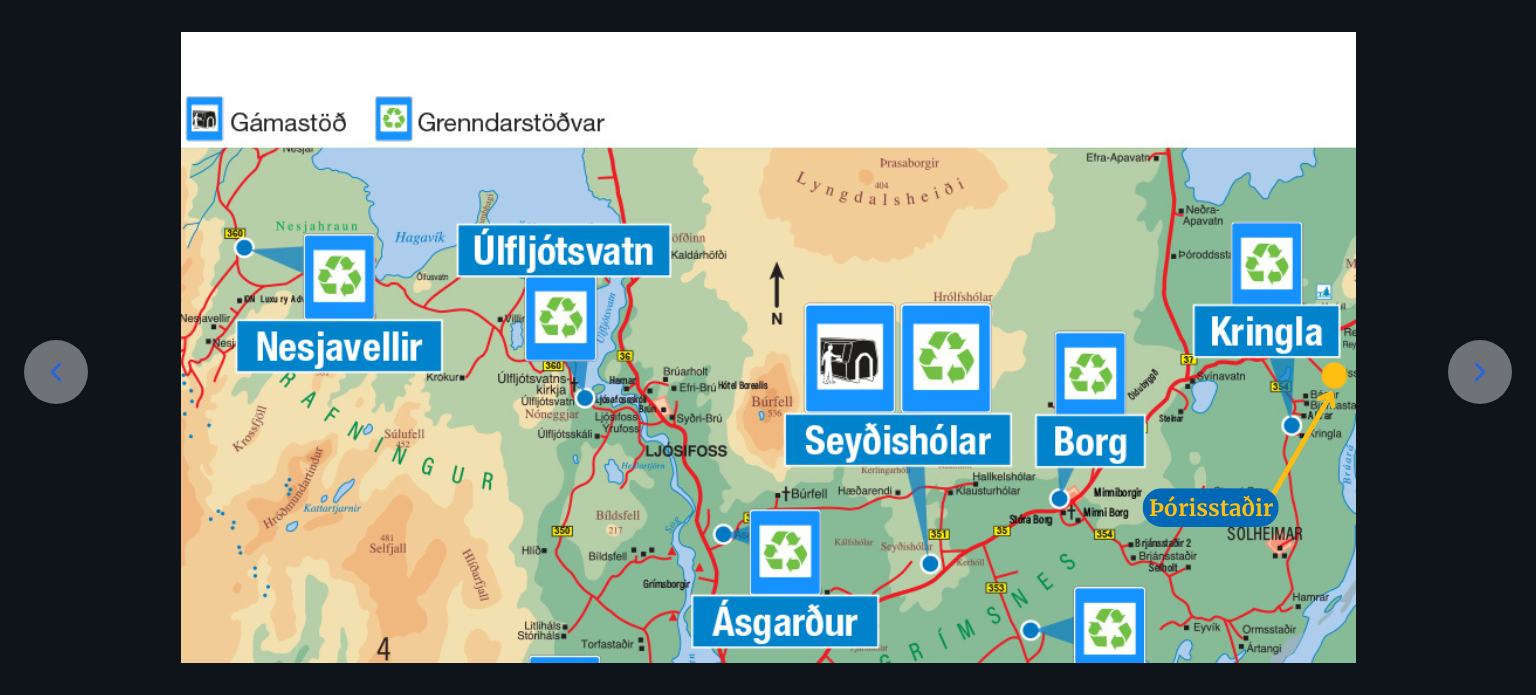 scroll, scrollTop: 76, scrollLeft: 0, axis: vertical 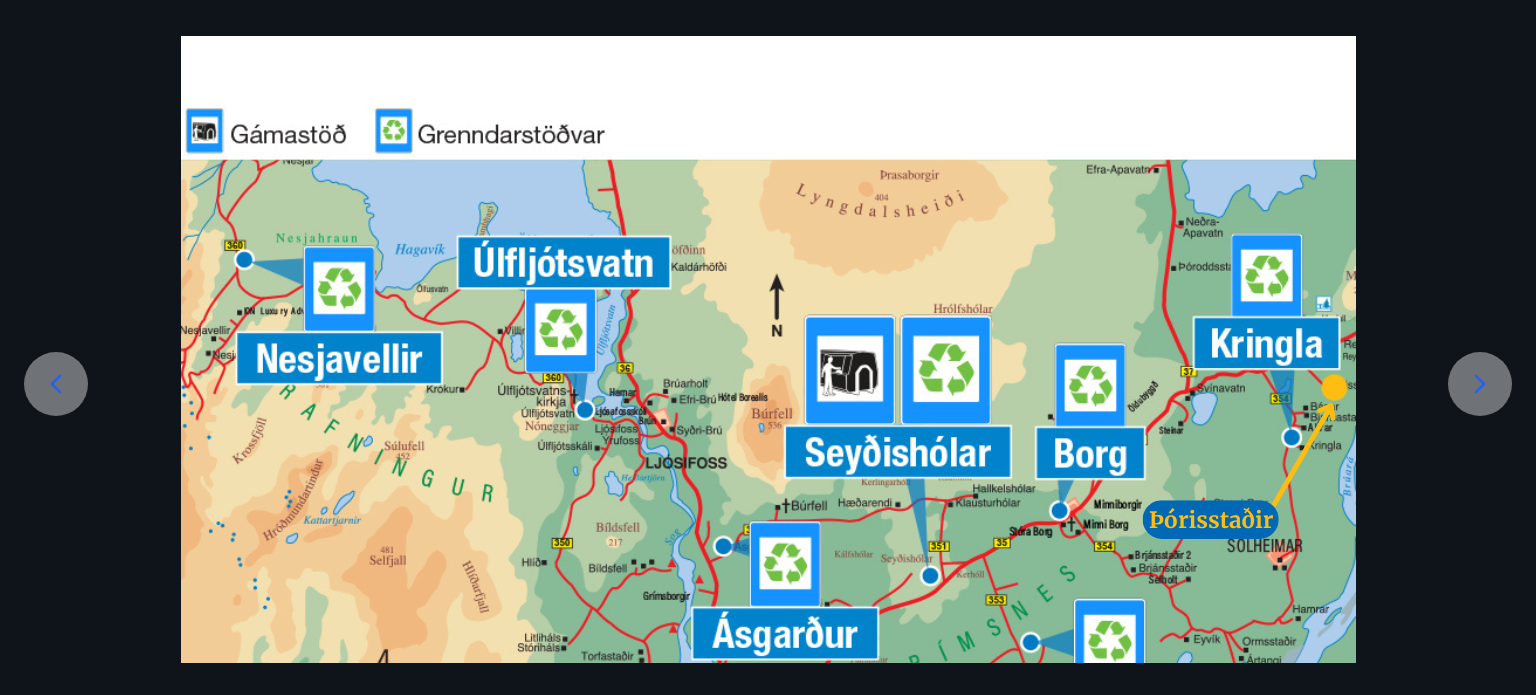 click at bounding box center [768, 528] 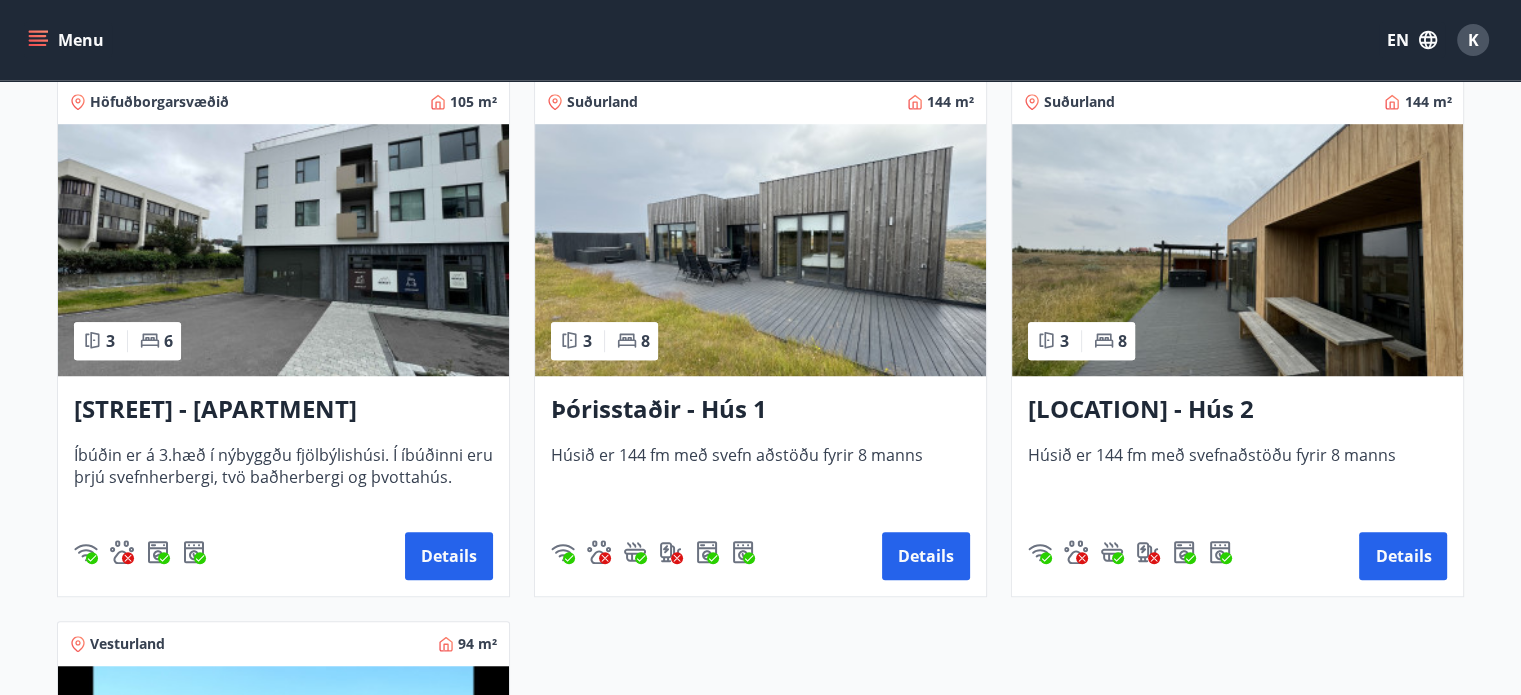 scroll, scrollTop: 1460, scrollLeft: 0, axis: vertical 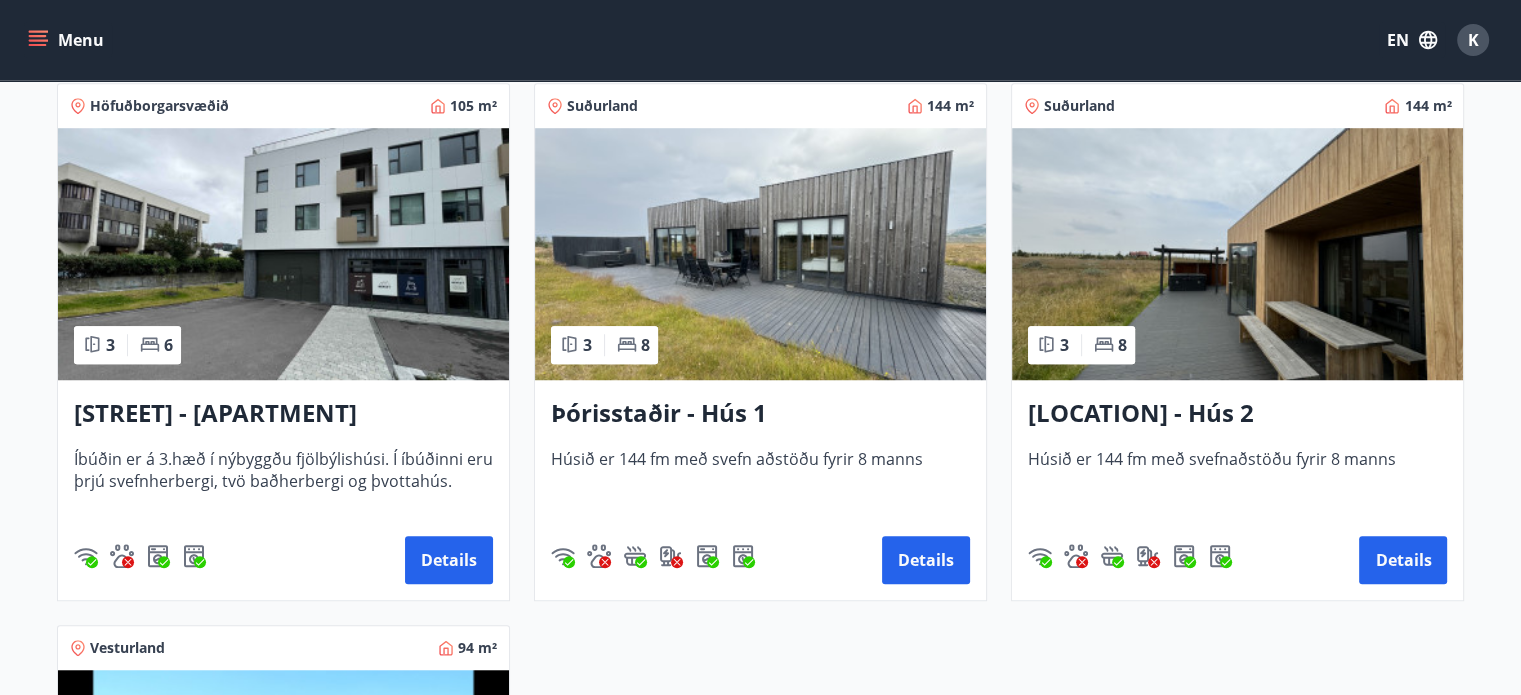 click at bounding box center [1237, 254] 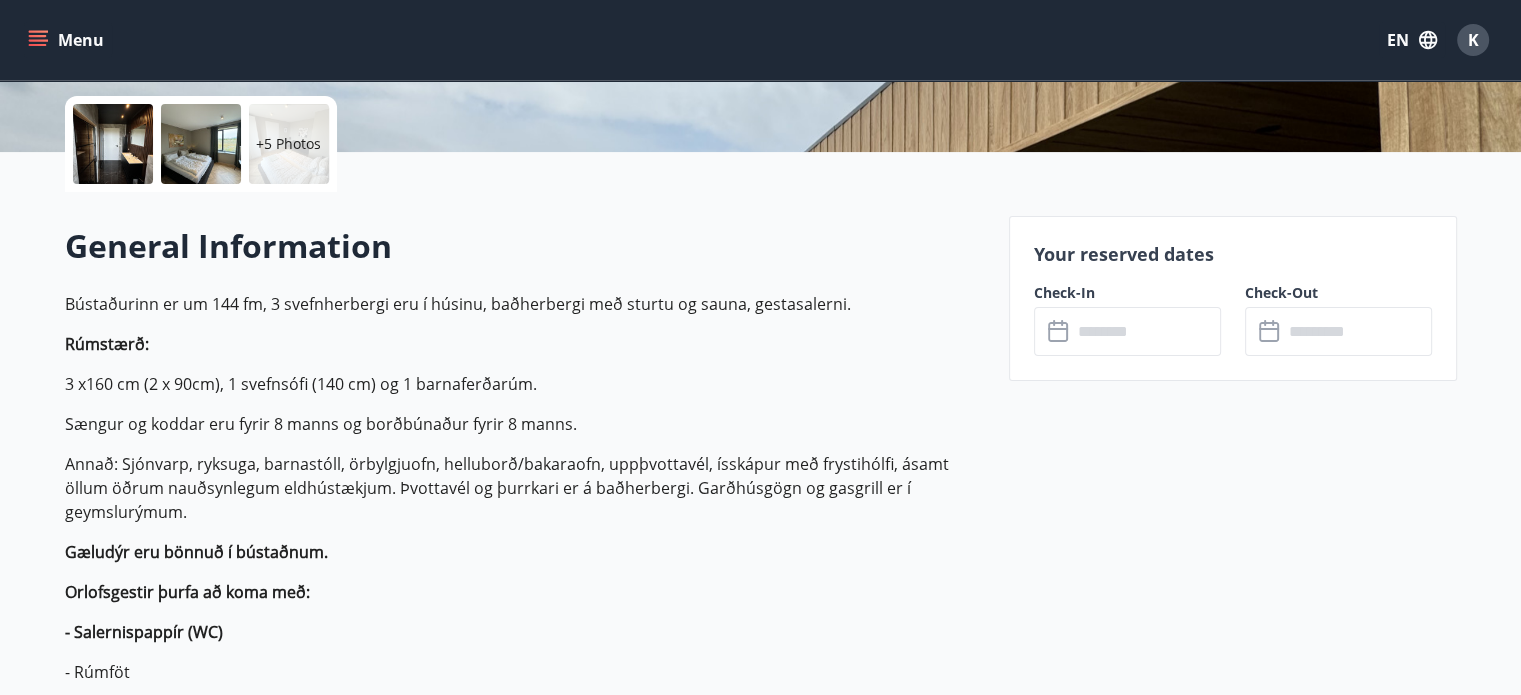 scroll, scrollTop: 316, scrollLeft: 0, axis: vertical 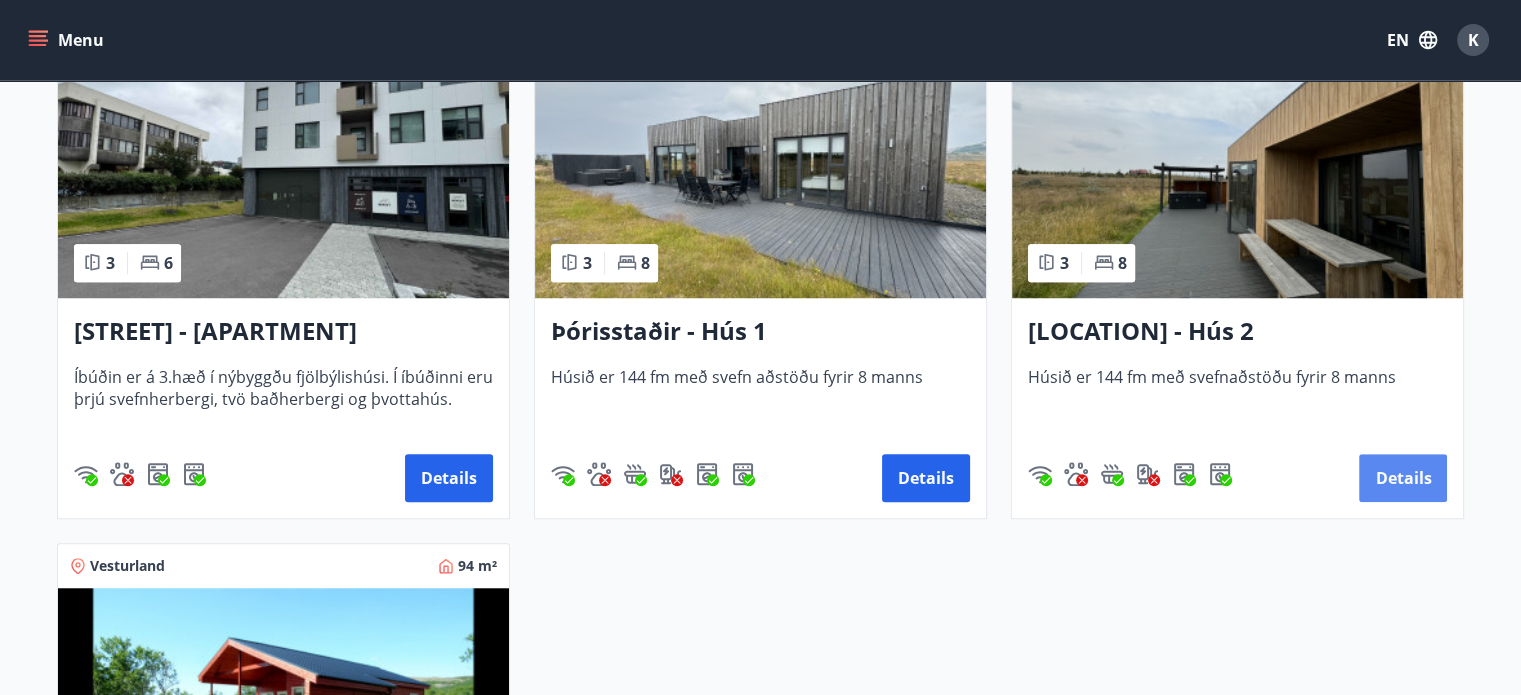 click on "Details" at bounding box center [1403, 478] 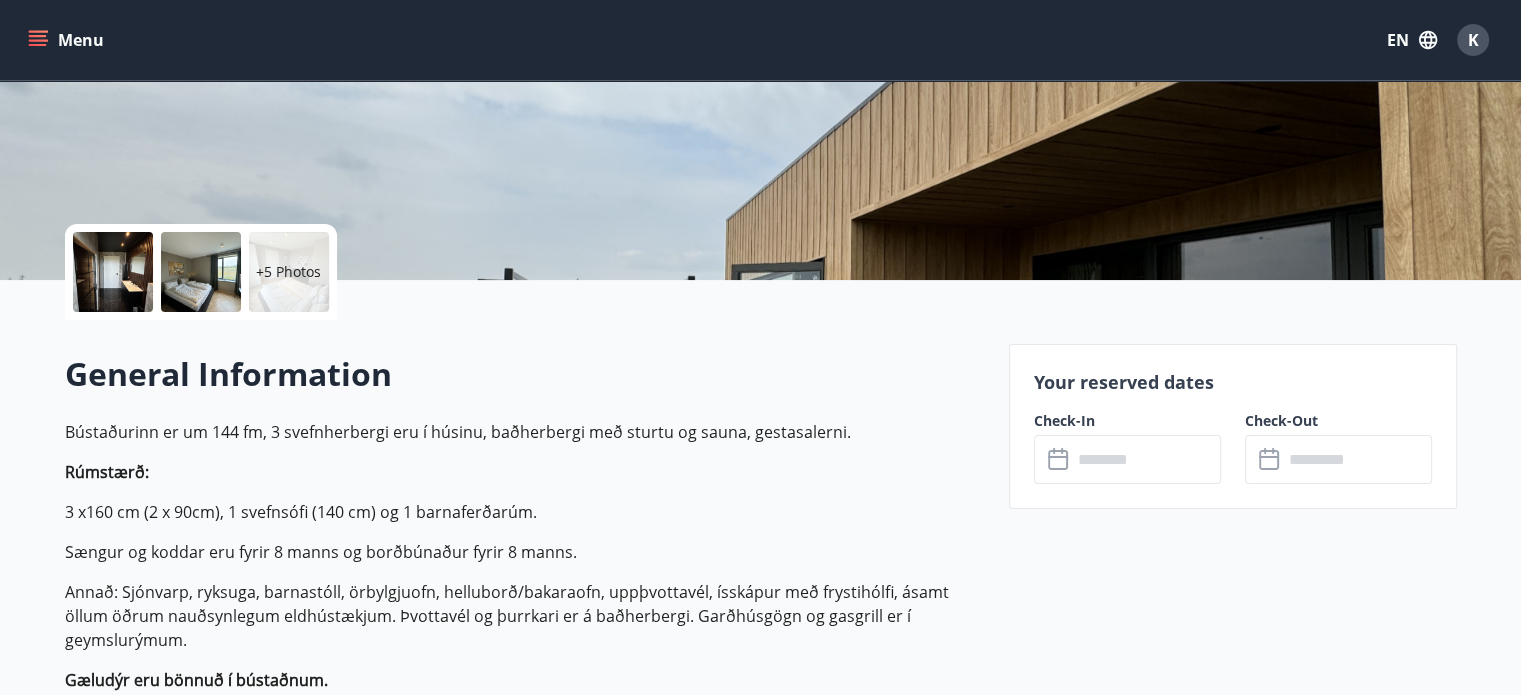 scroll, scrollTop: 348, scrollLeft: 0, axis: vertical 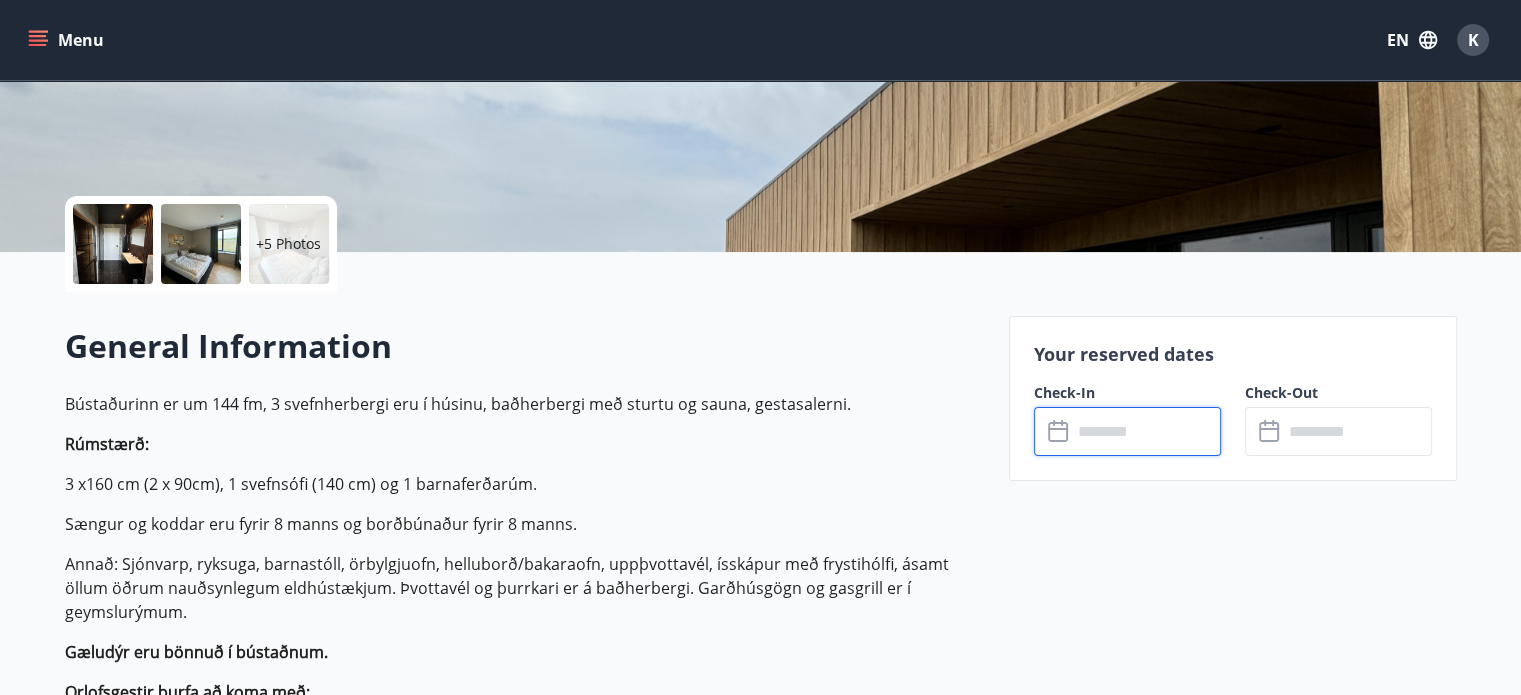 click at bounding box center [1146, 431] 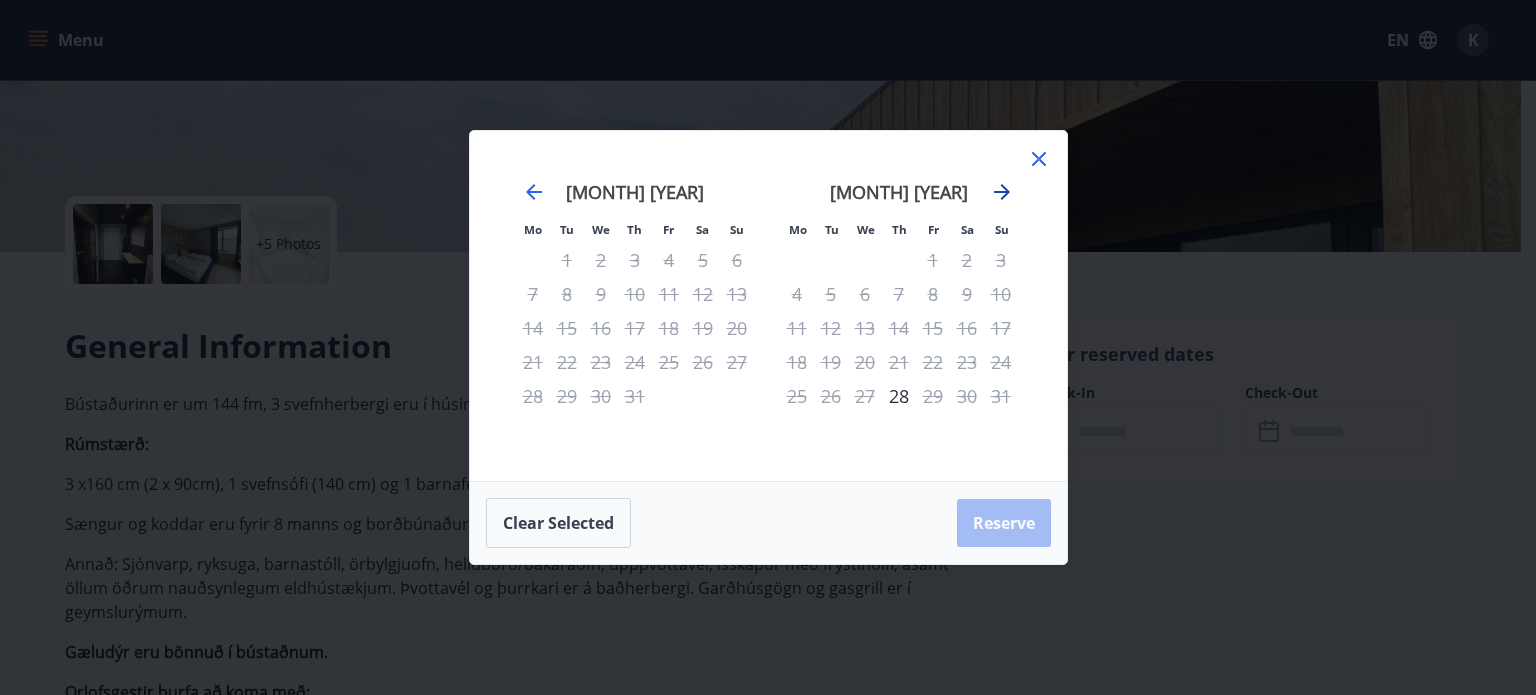 click 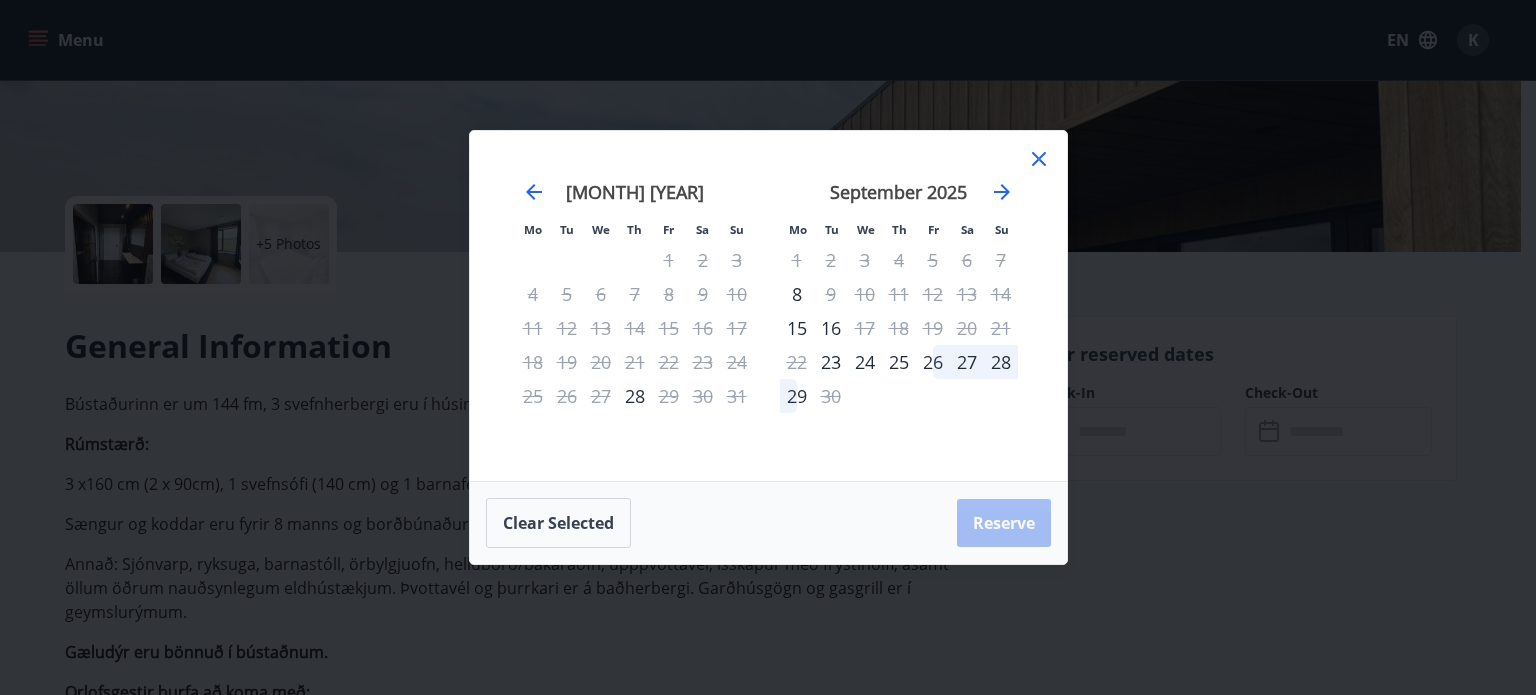 click on "26" at bounding box center [933, 362] 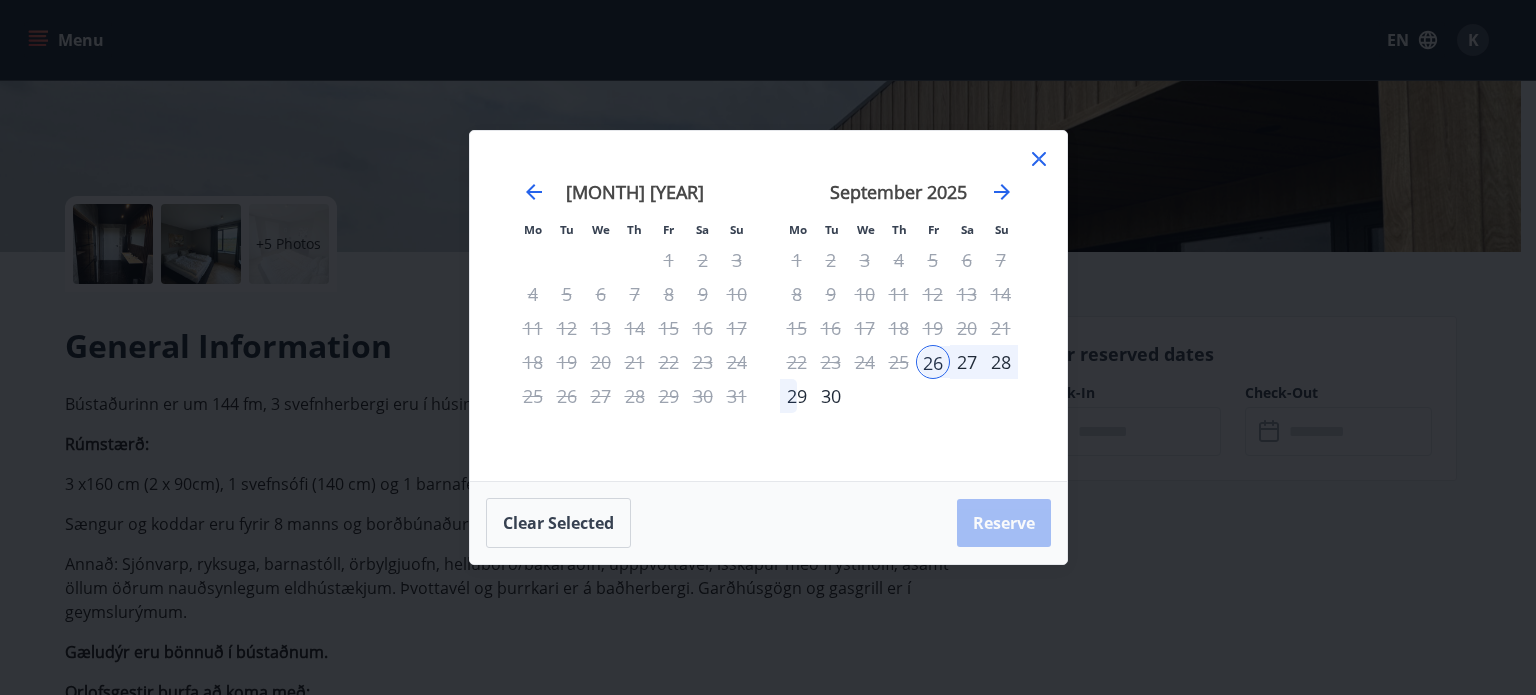 click on "29" at bounding box center [797, 396] 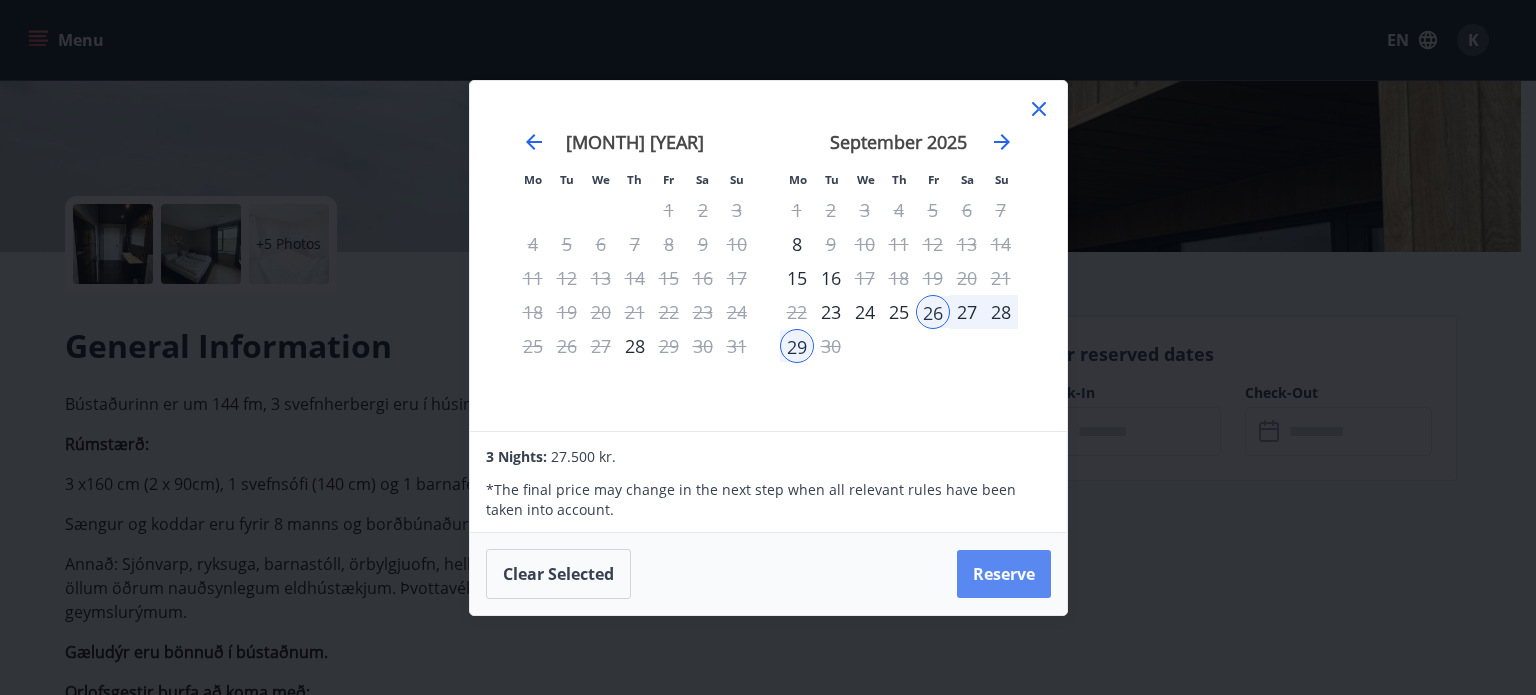 click on "Reserve" at bounding box center (1004, 574) 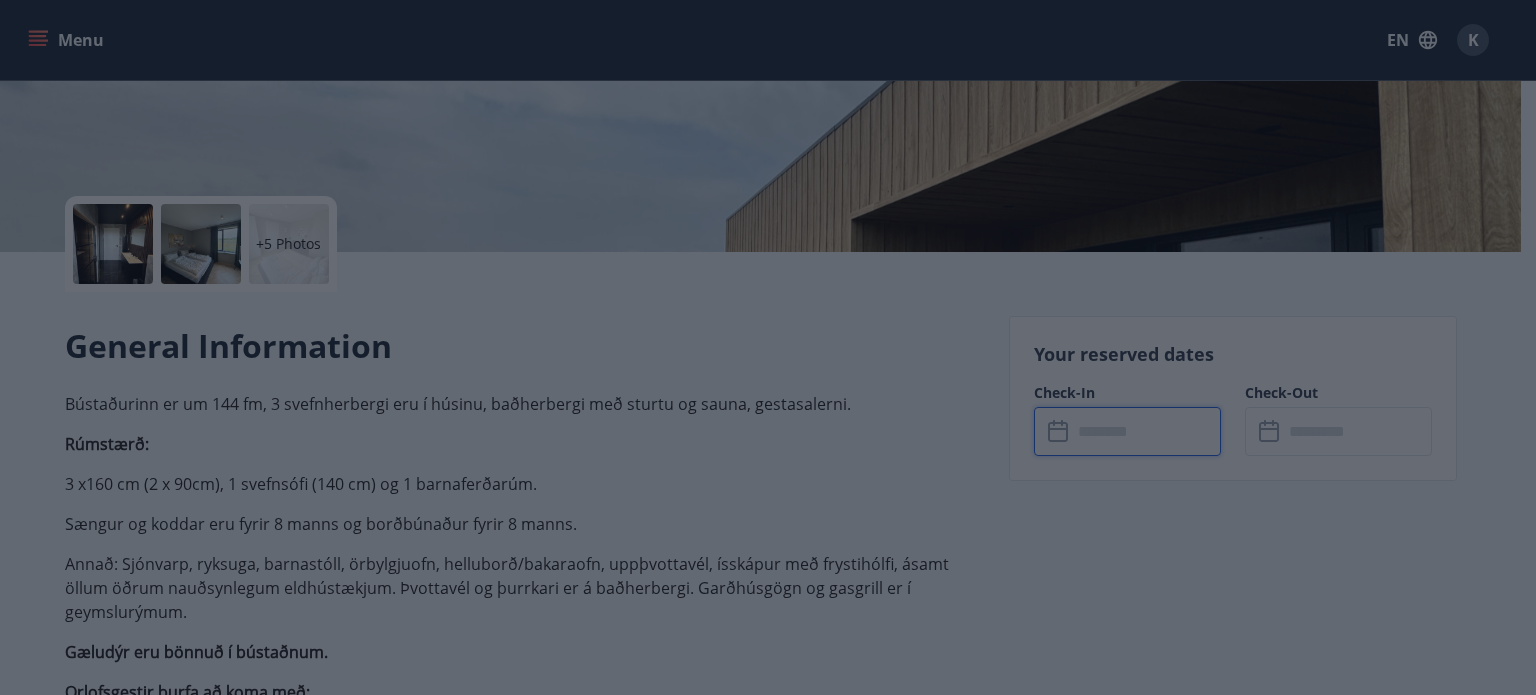 type on "******" 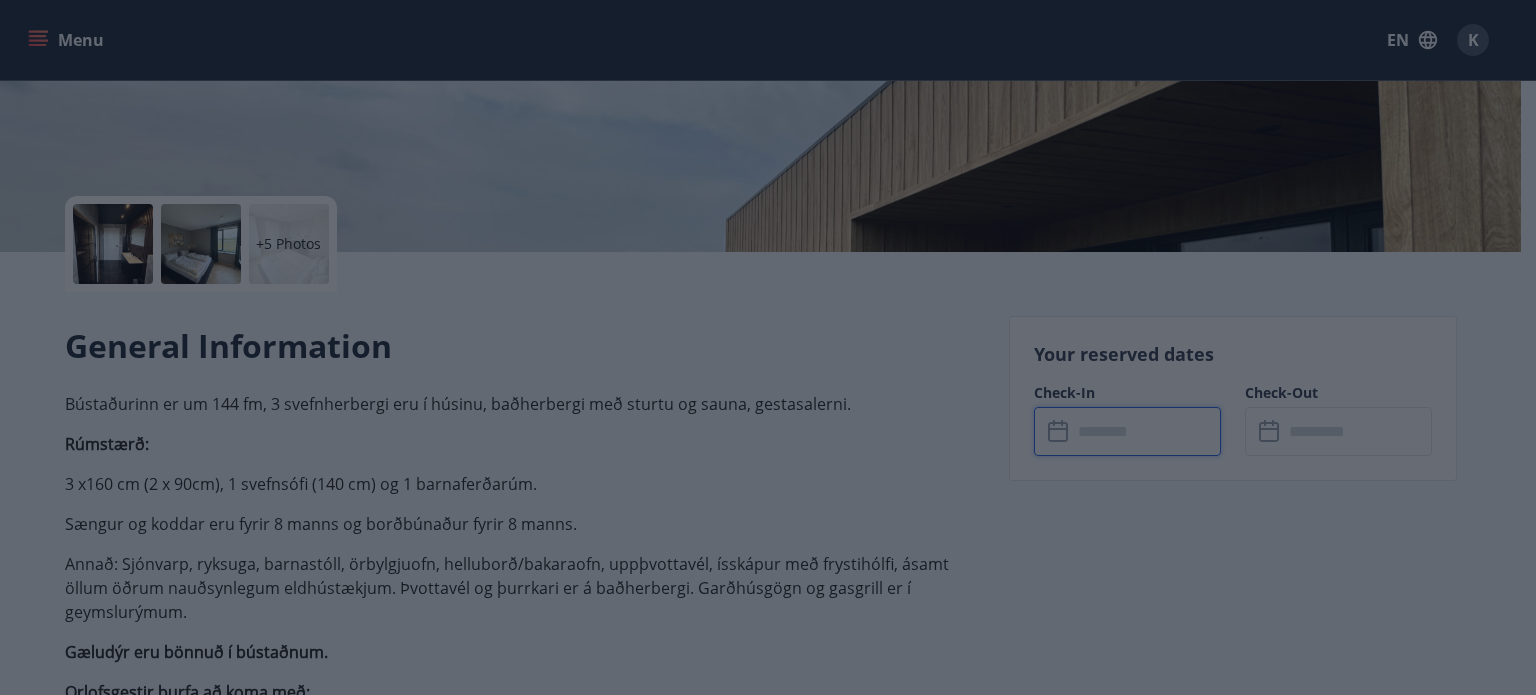 type on "******" 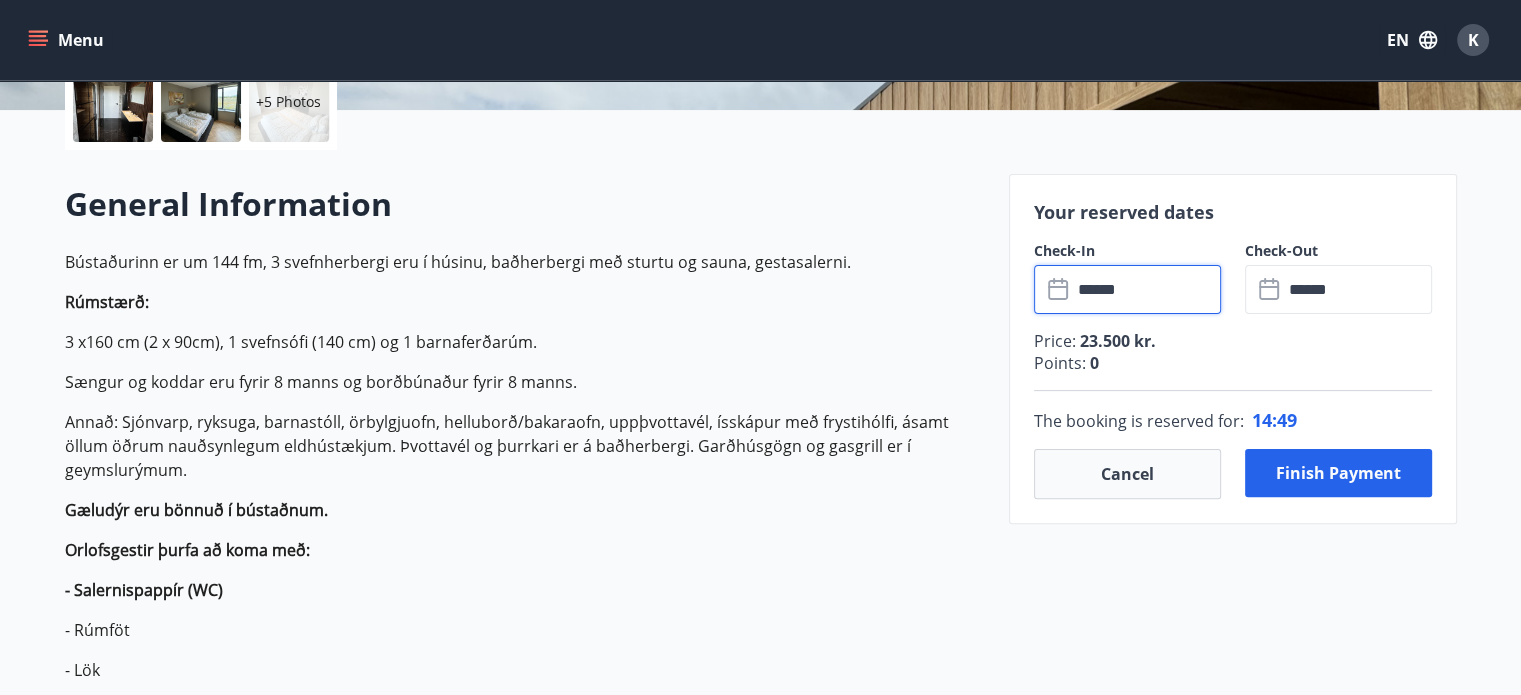 scroll, scrollTop: 491, scrollLeft: 0, axis: vertical 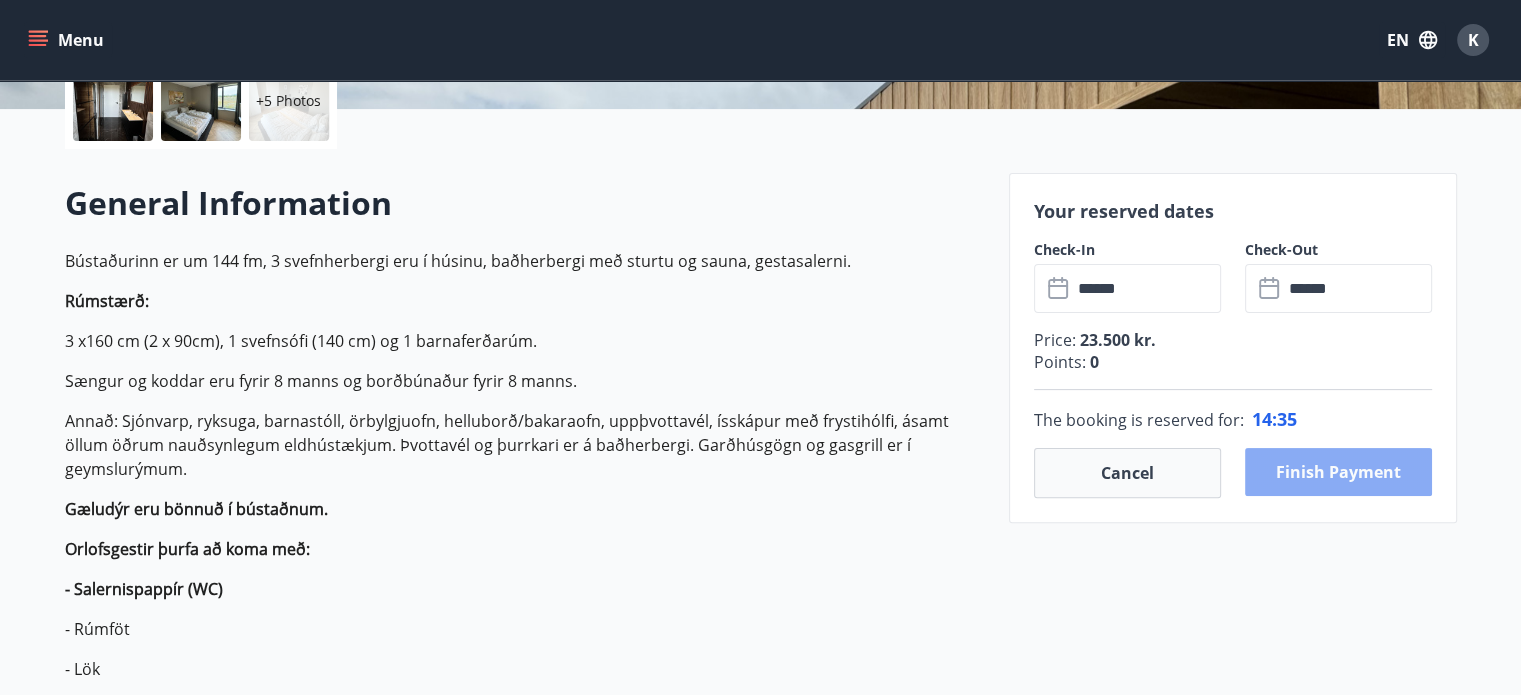 click on "Finish payment" at bounding box center (1338, 472) 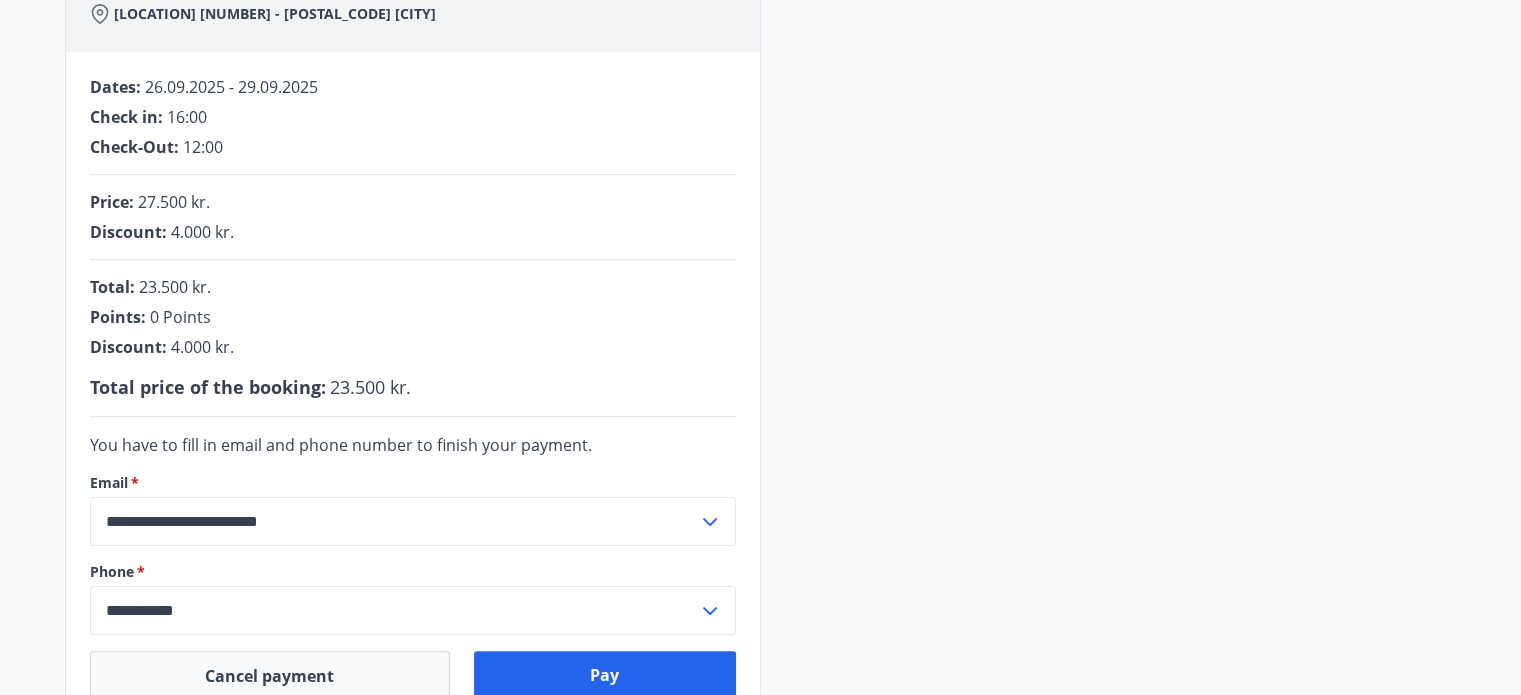 scroll, scrollTop: 460, scrollLeft: 0, axis: vertical 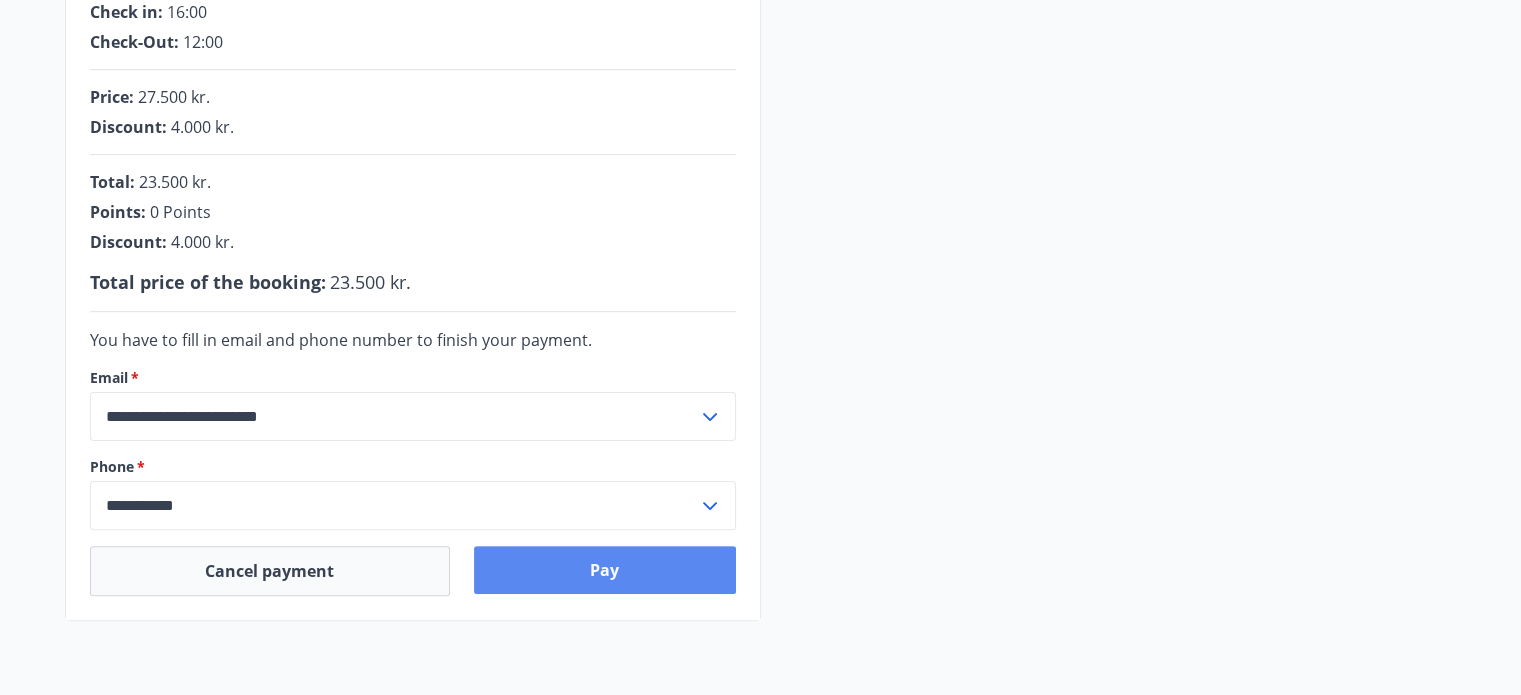 click on "Pay" at bounding box center [605, 570] 